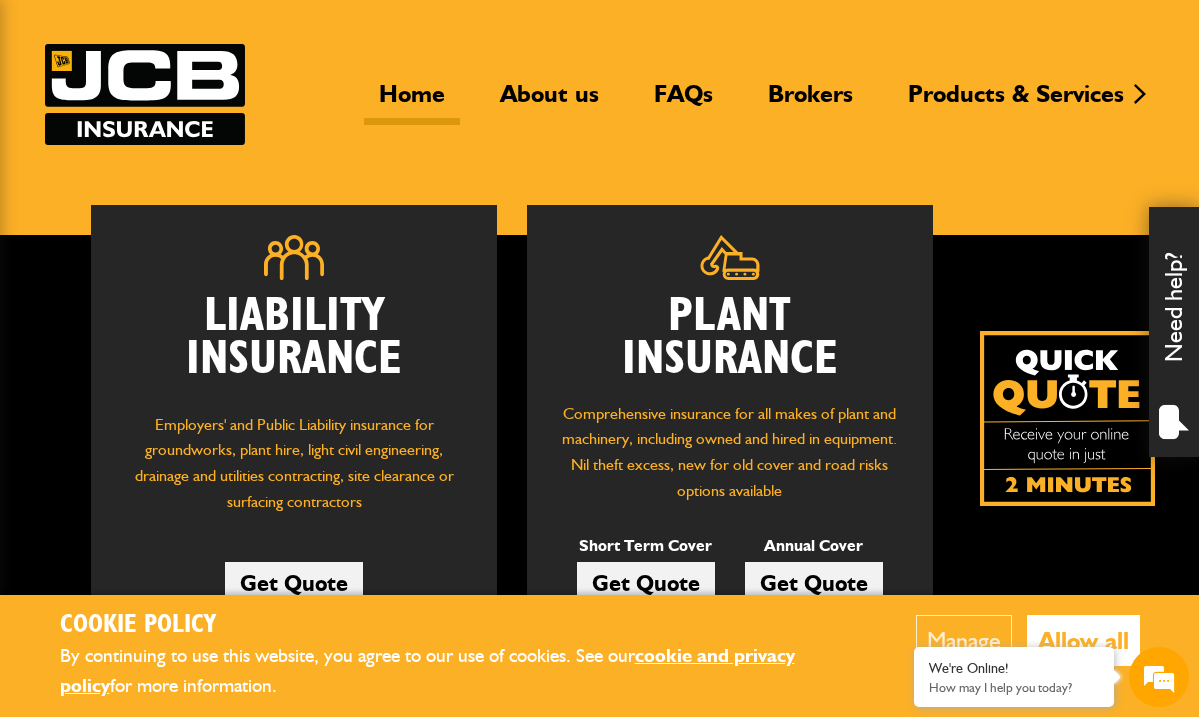 scroll, scrollTop: 105, scrollLeft: 0, axis: vertical 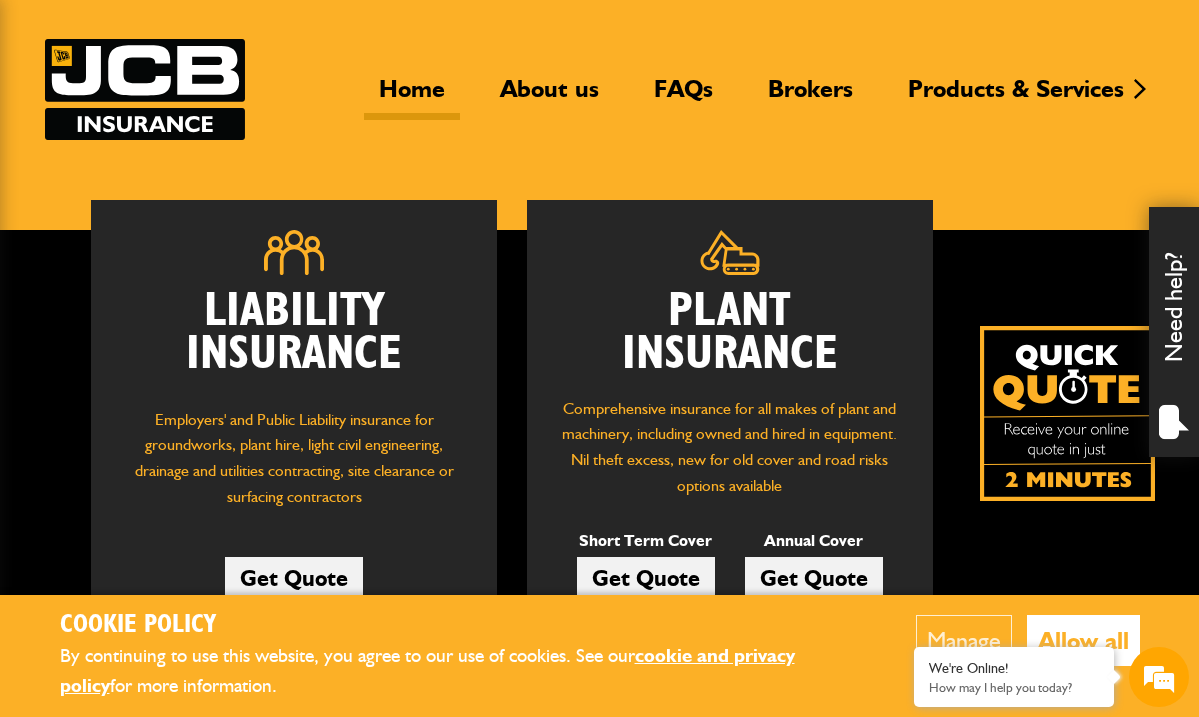 click on "Allow all" at bounding box center [1083, 640] 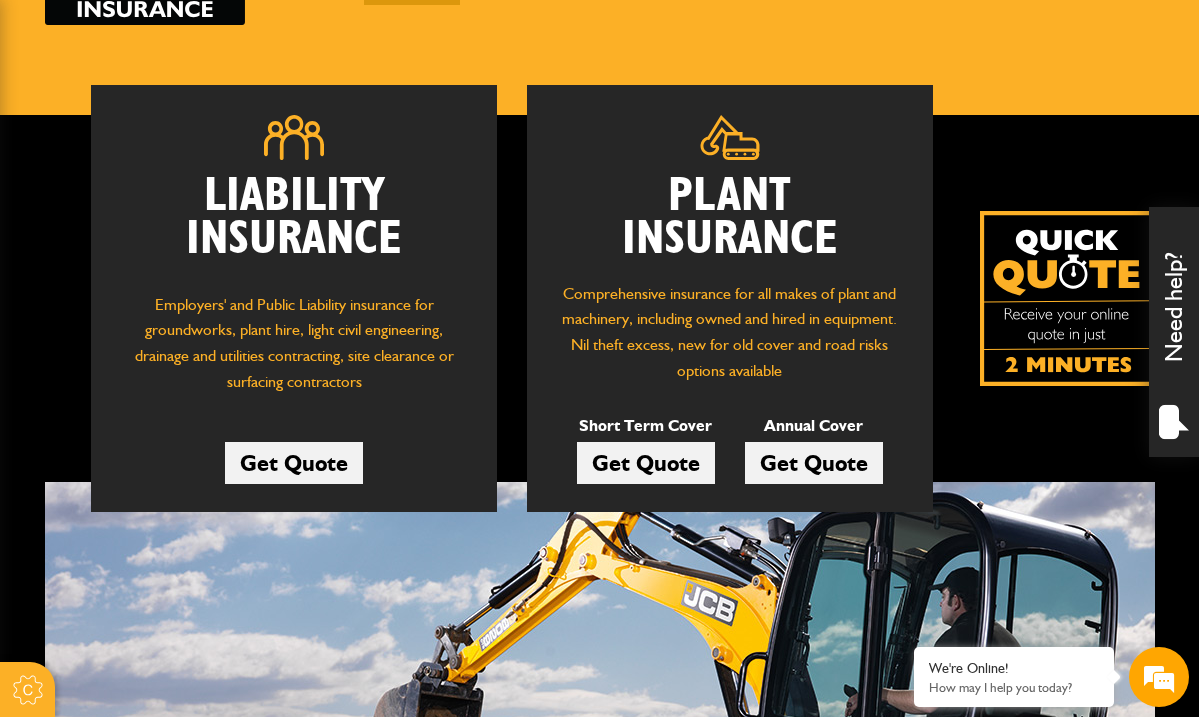 scroll, scrollTop: 223, scrollLeft: 0, axis: vertical 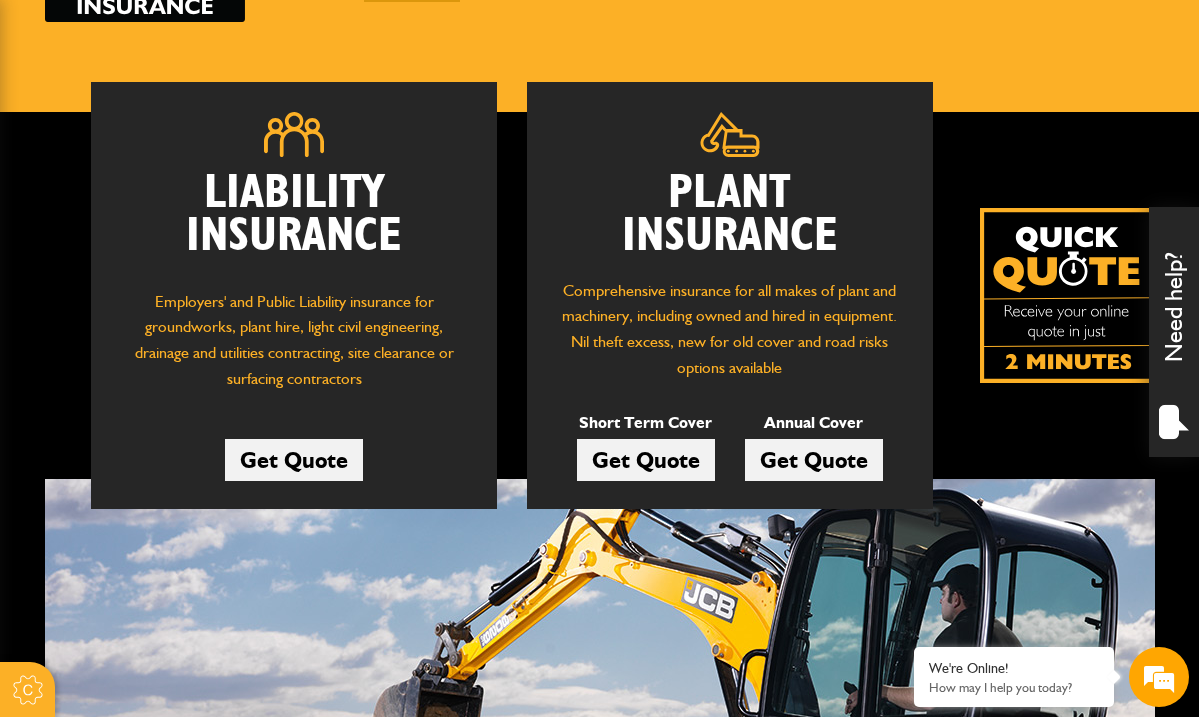 click on "Get Quote" at bounding box center (646, 460) 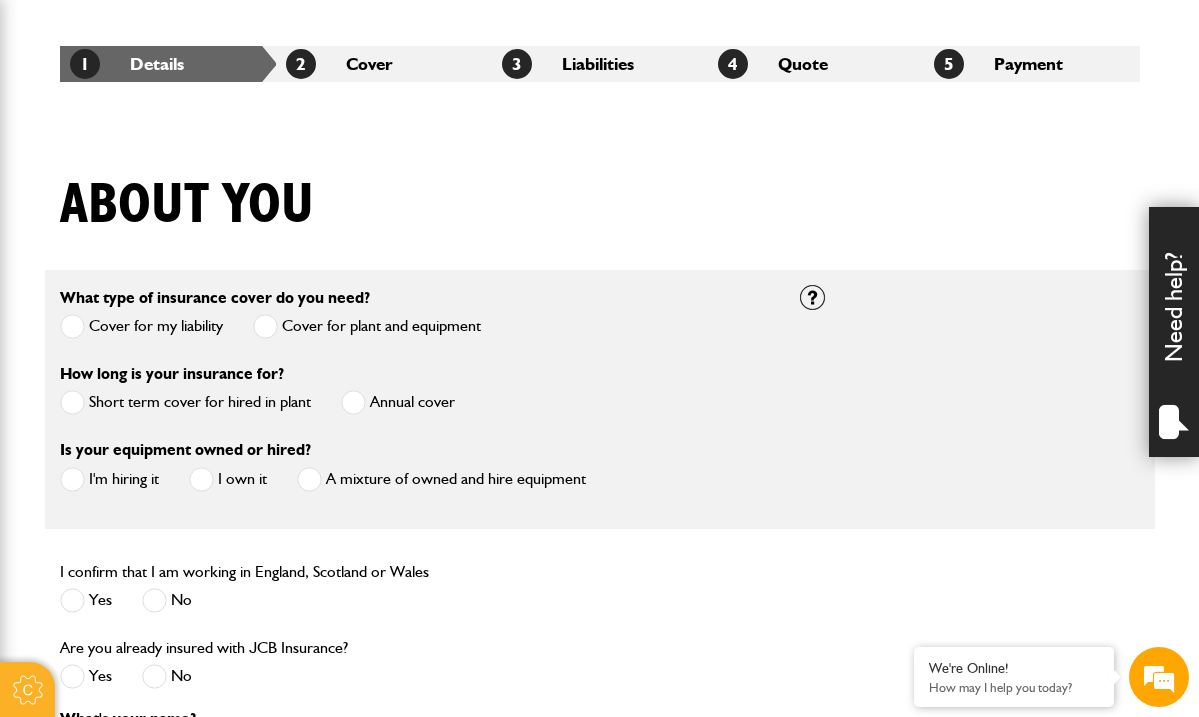 scroll, scrollTop: 351, scrollLeft: 0, axis: vertical 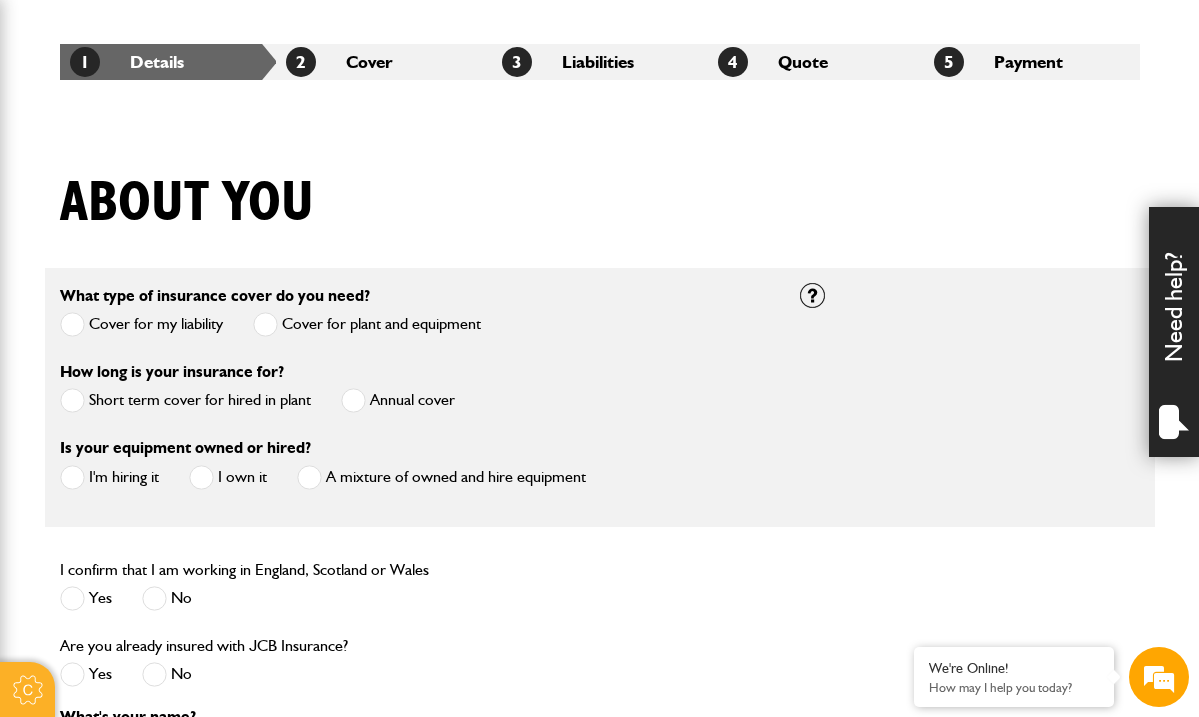 click at bounding box center (72, 400) 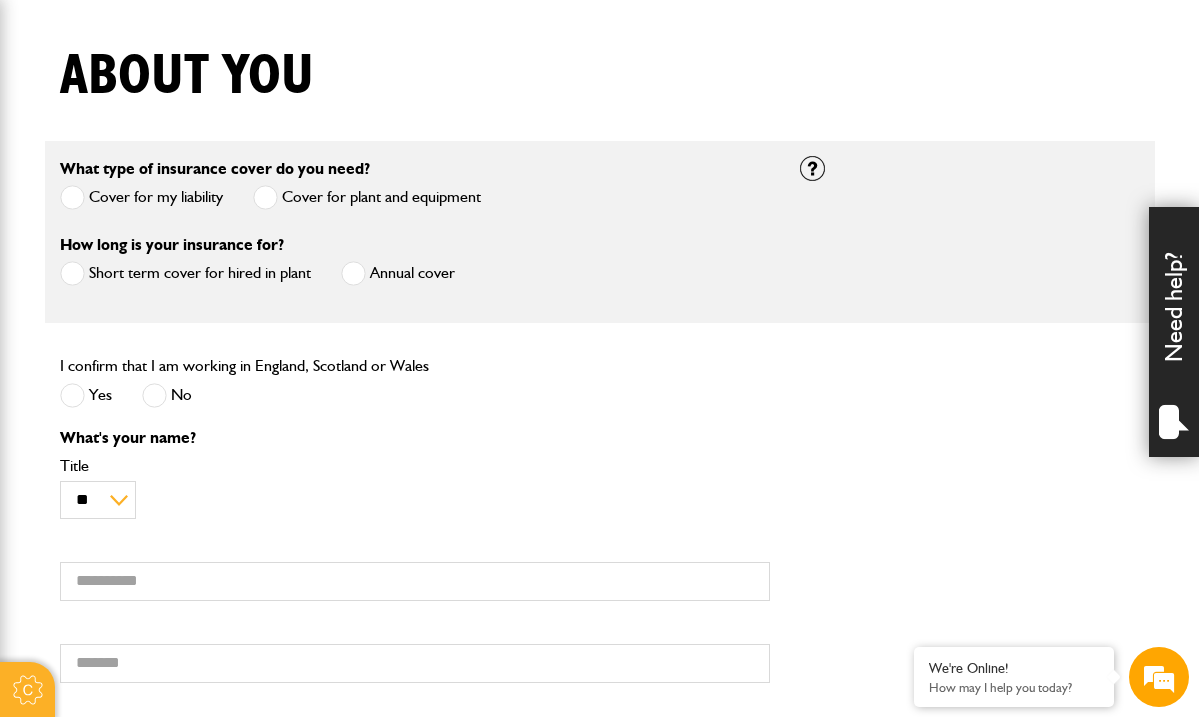 scroll, scrollTop: 501, scrollLeft: 0, axis: vertical 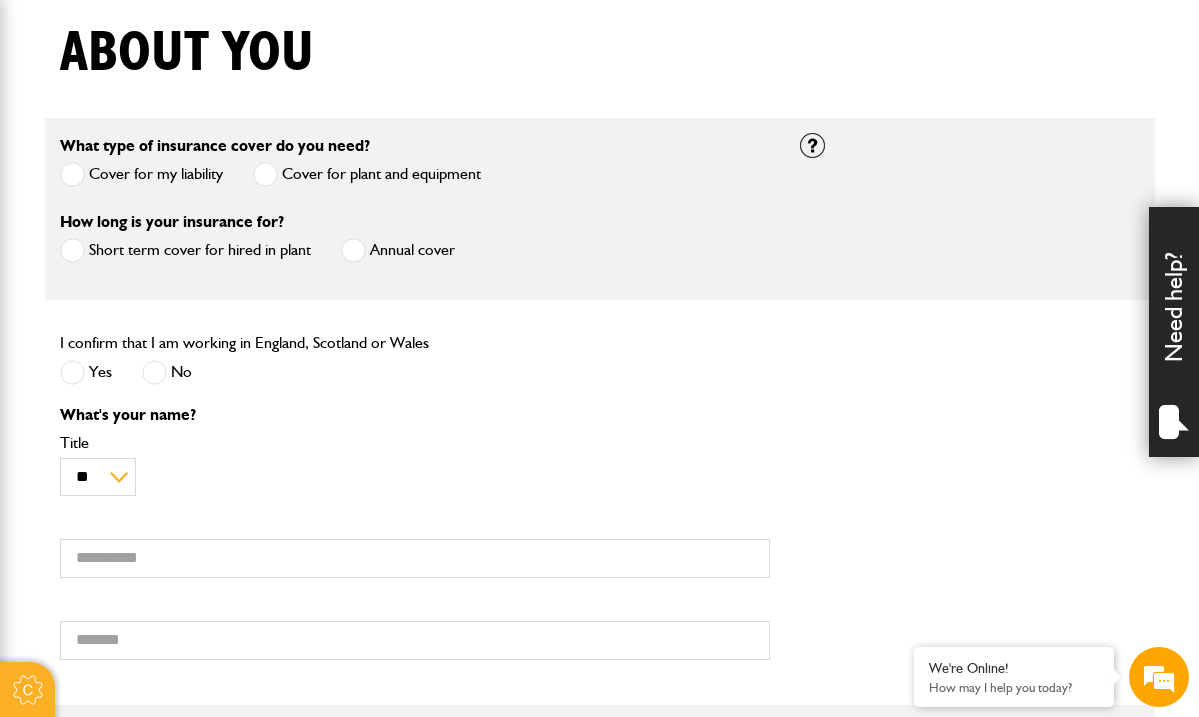 click at bounding box center (72, 372) 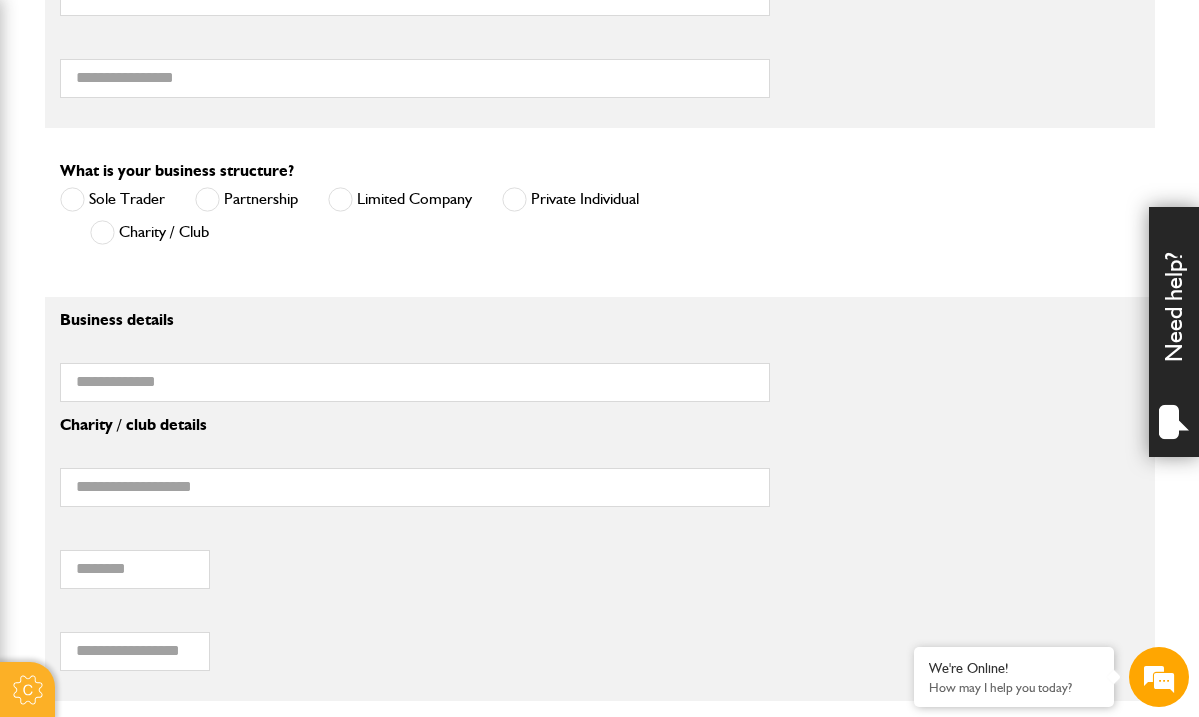 scroll, scrollTop: 1304, scrollLeft: 0, axis: vertical 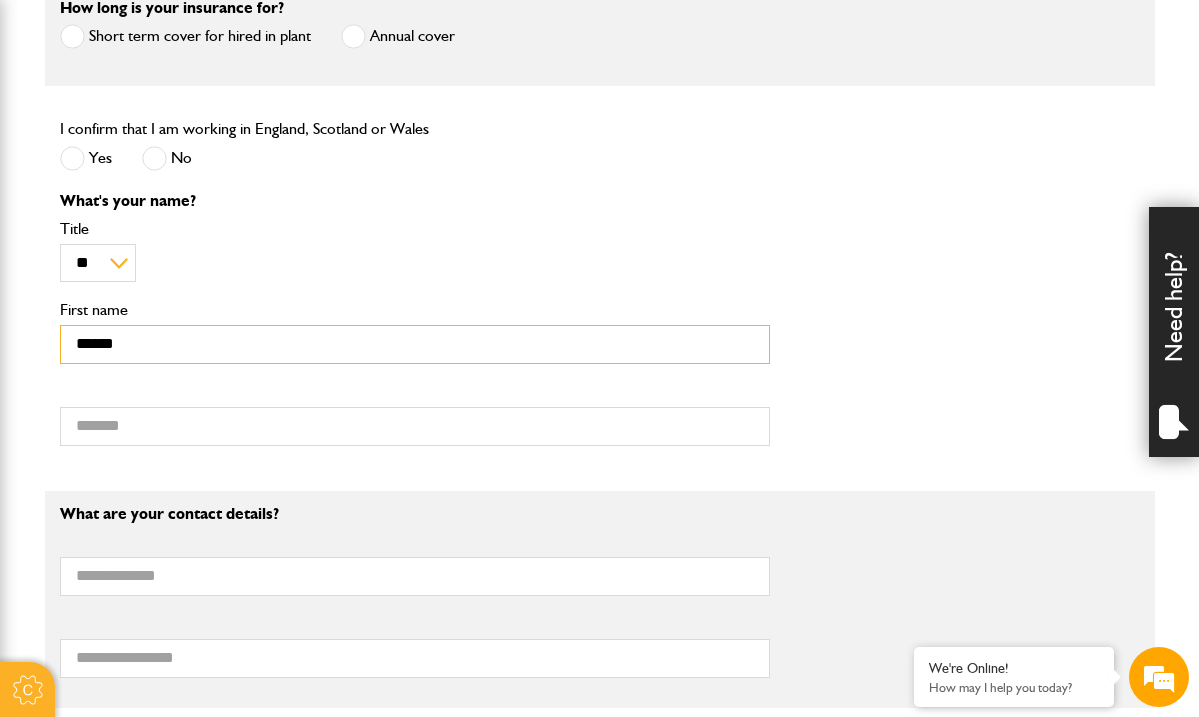 type on "******" 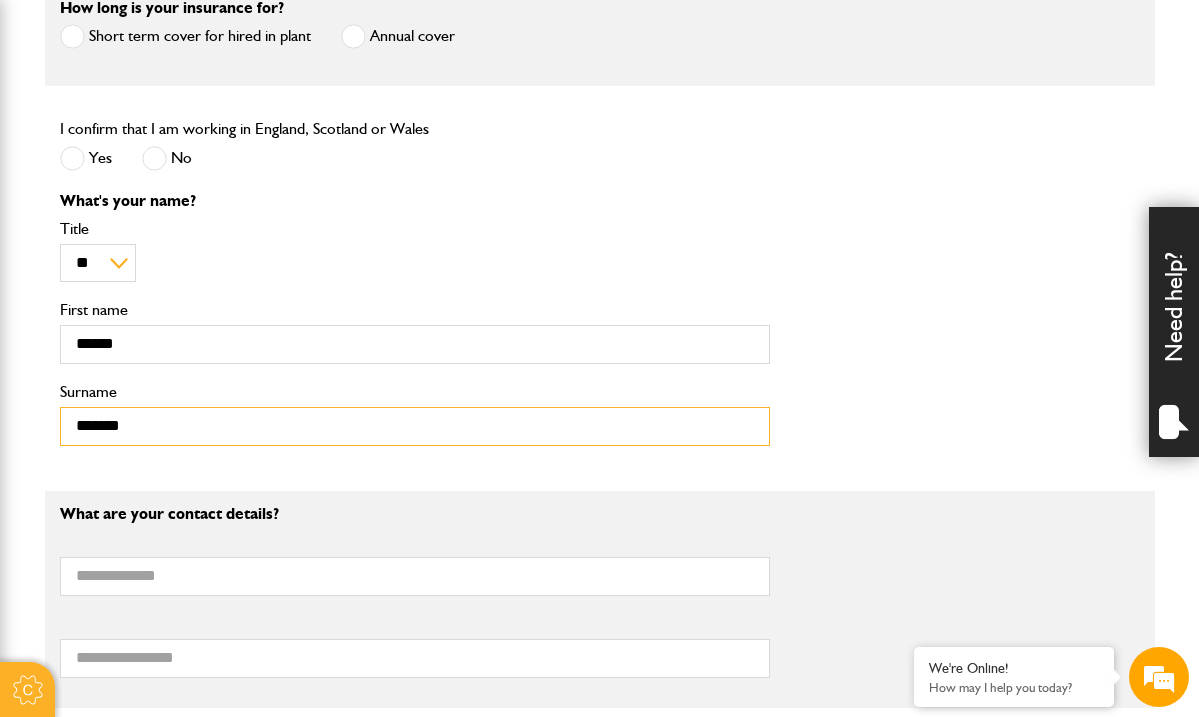 type on "*******" 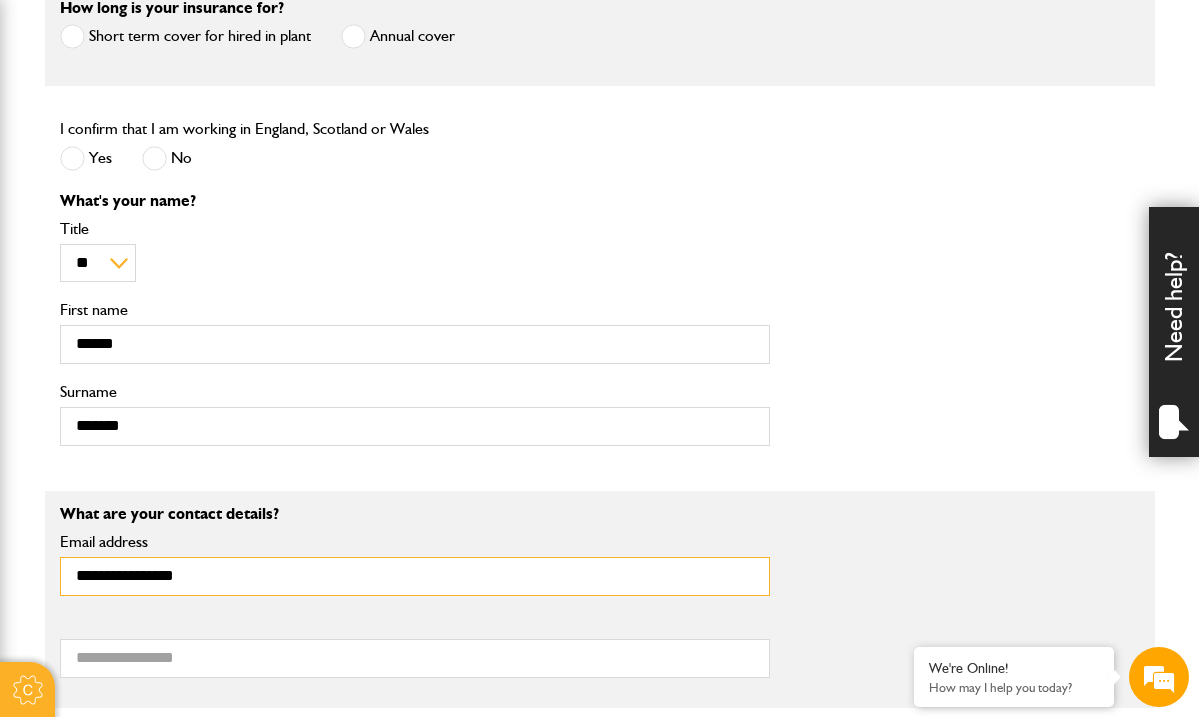 type on "**********" 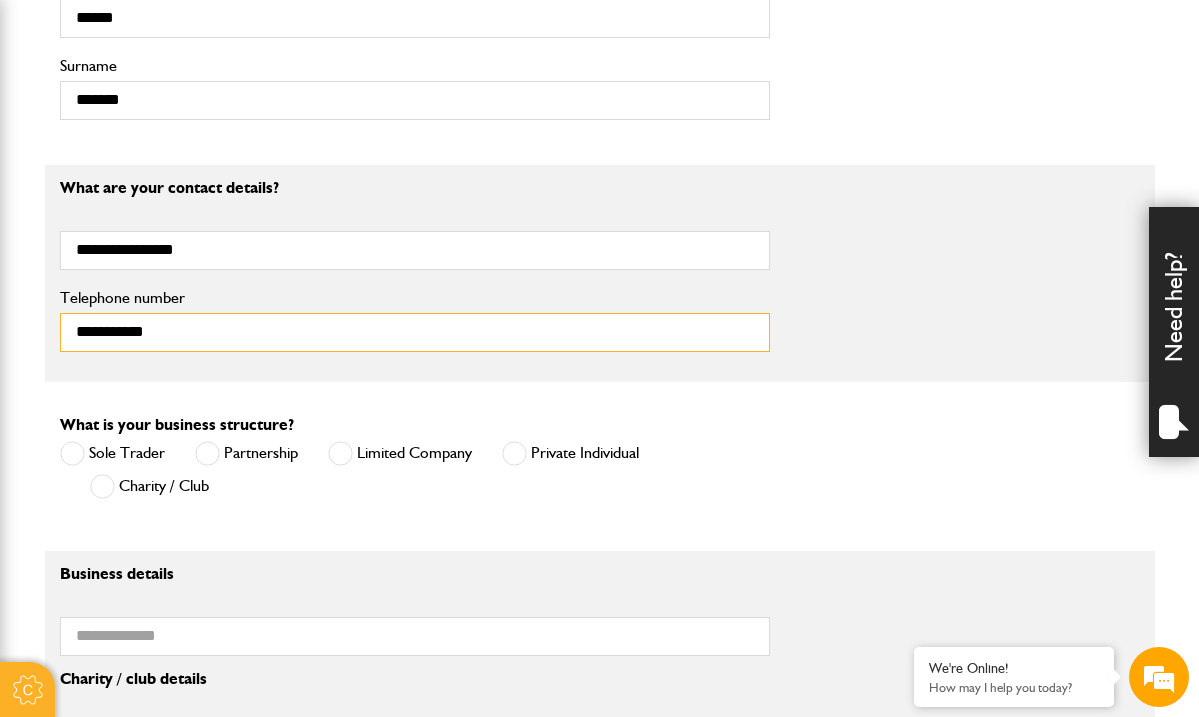 scroll, scrollTop: 1042, scrollLeft: 0, axis: vertical 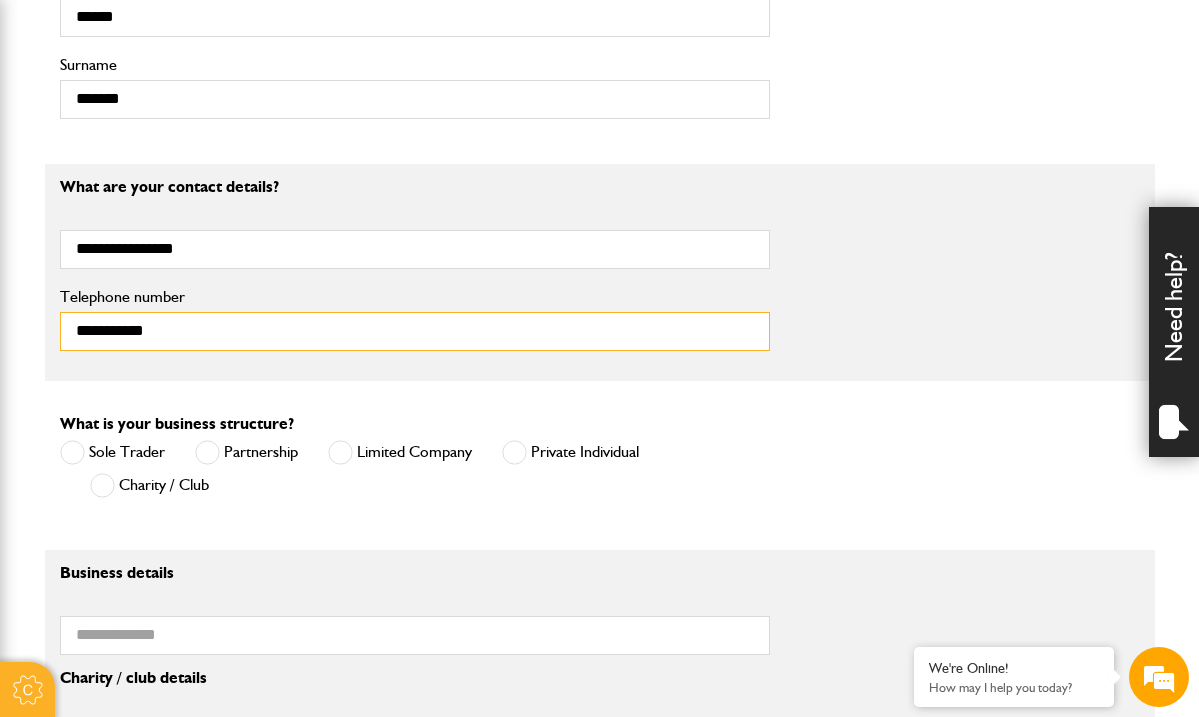 type on "**********" 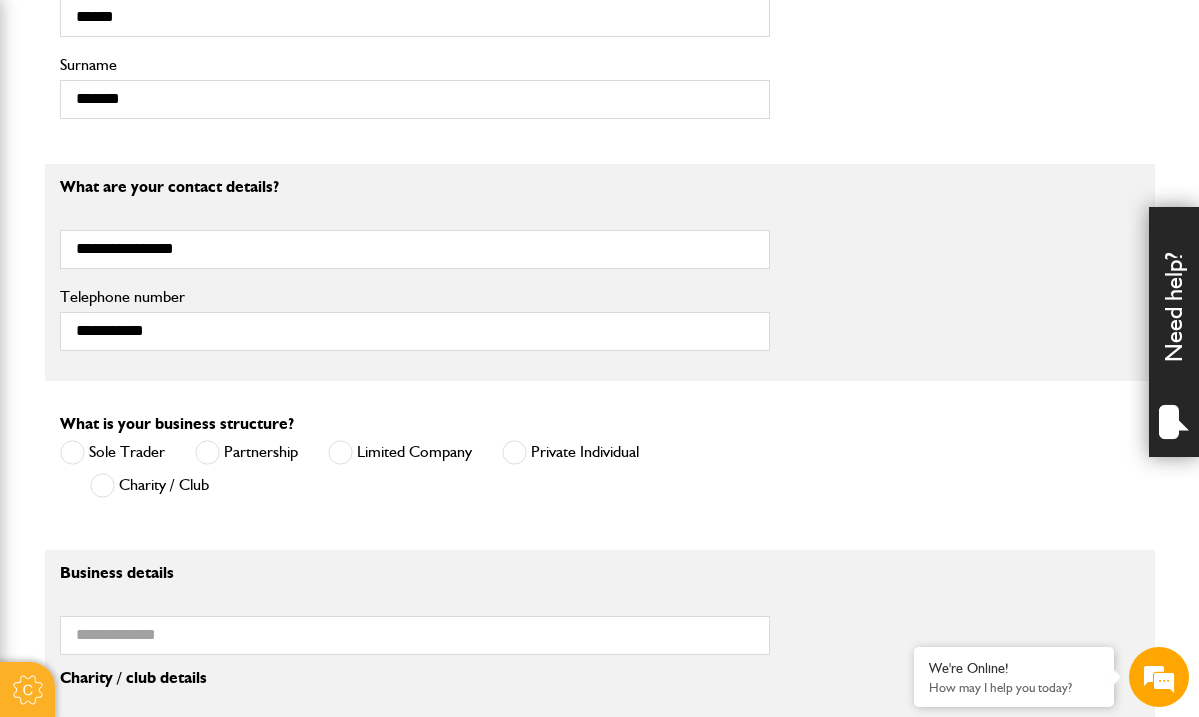 click at bounding box center [514, 452] 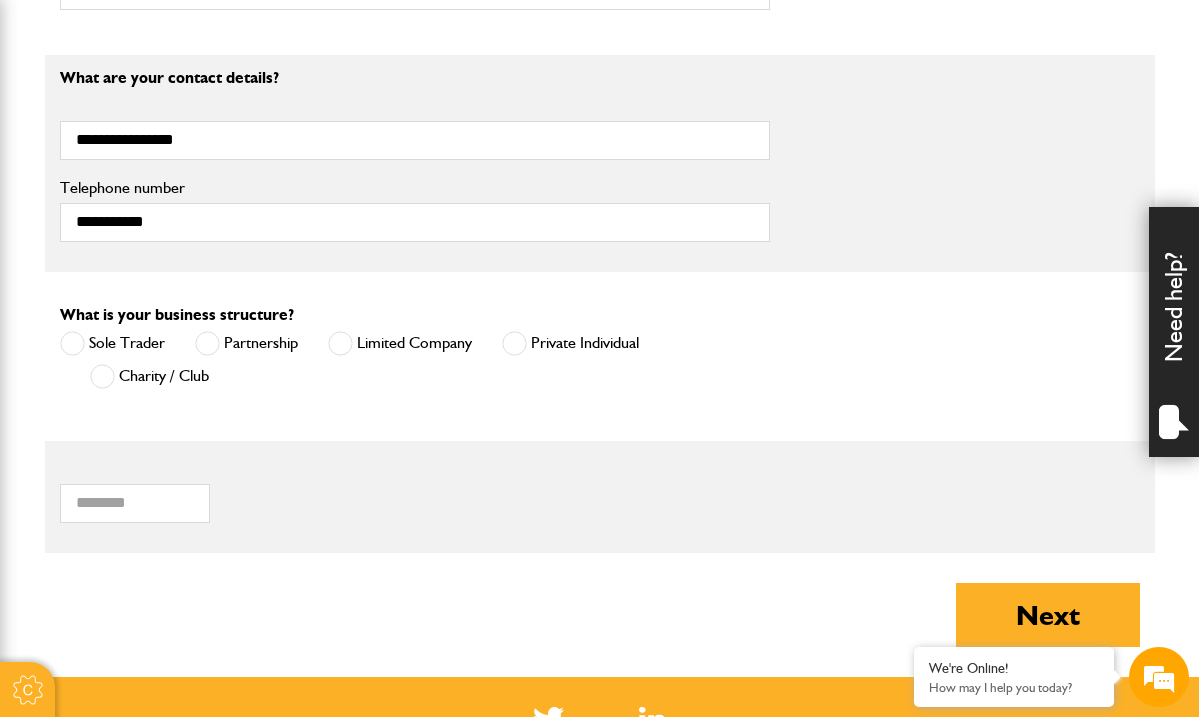 scroll, scrollTop: 1153, scrollLeft: 0, axis: vertical 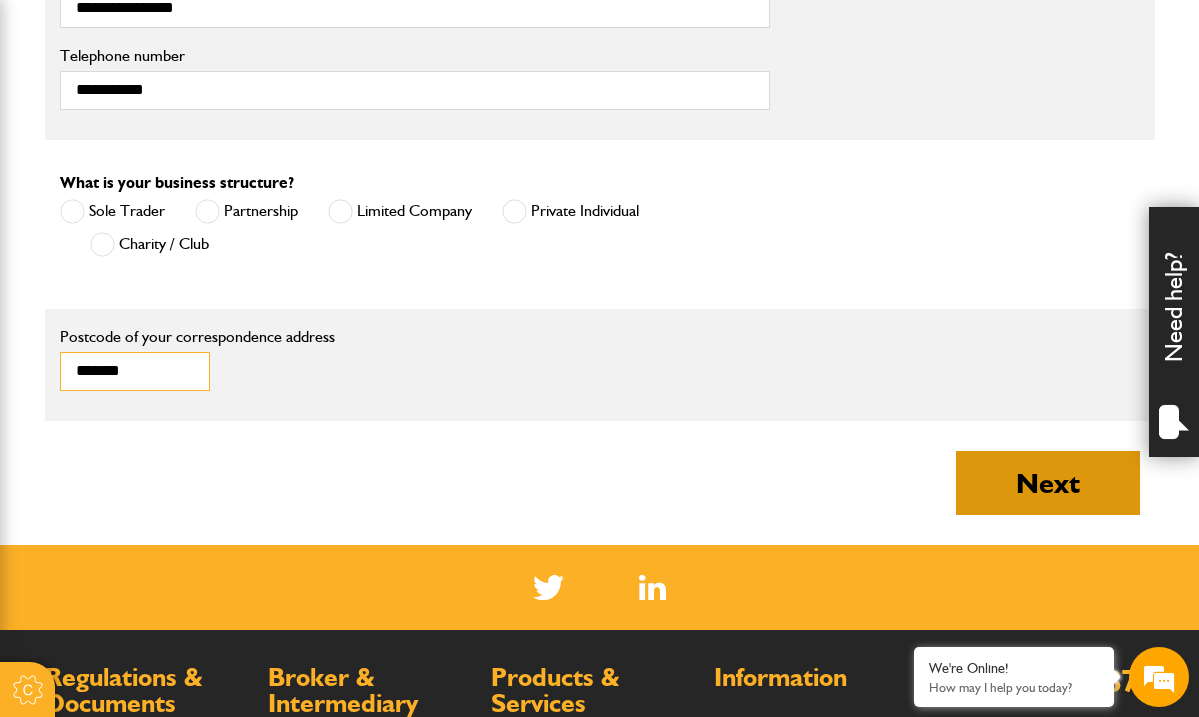 type on "*******" 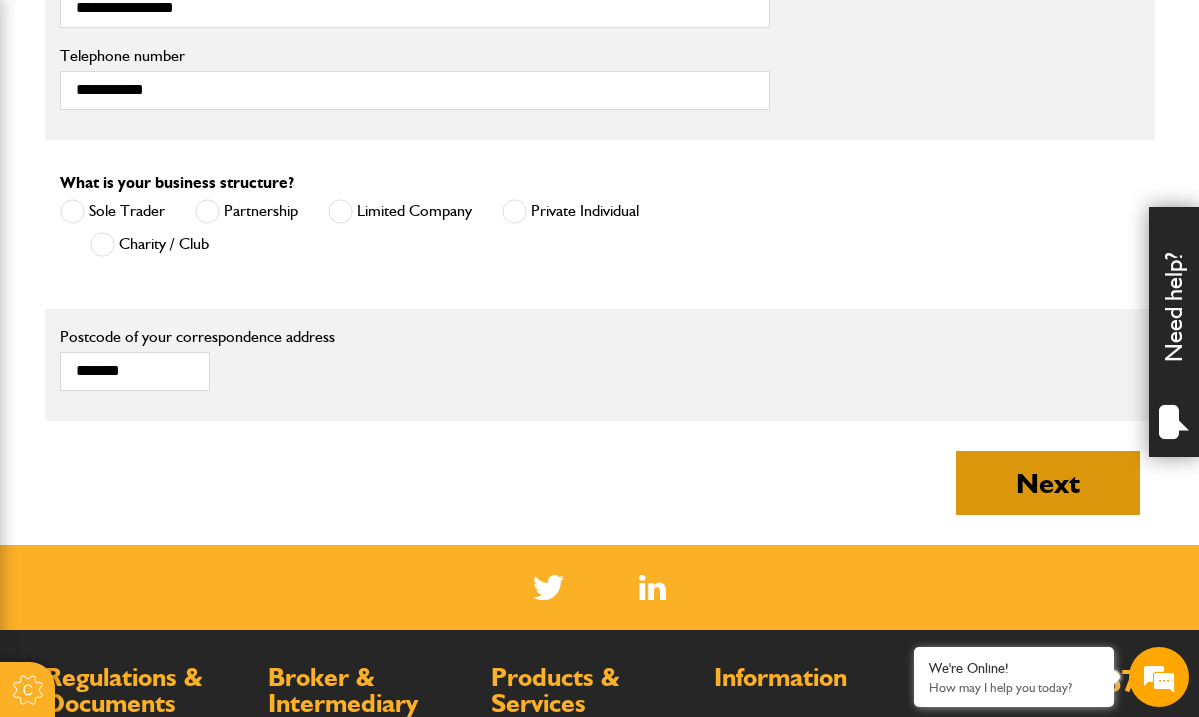 click on "Next" at bounding box center [1048, 483] 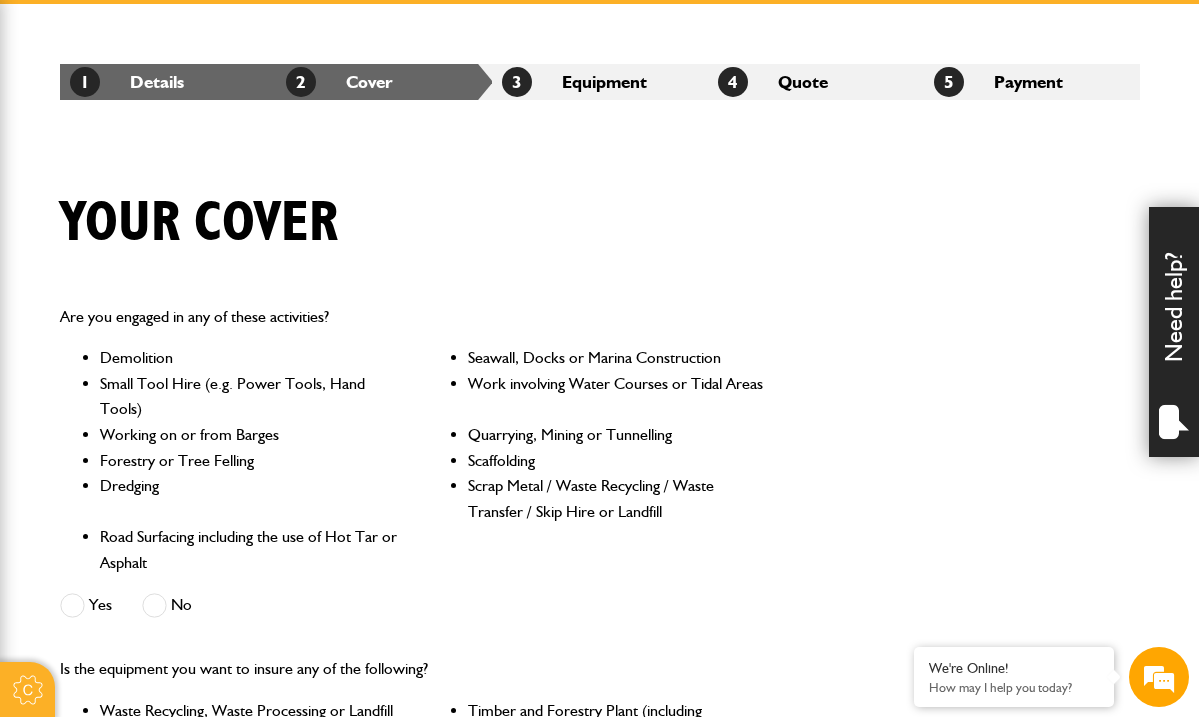 scroll, scrollTop: 334, scrollLeft: 0, axis: vertical 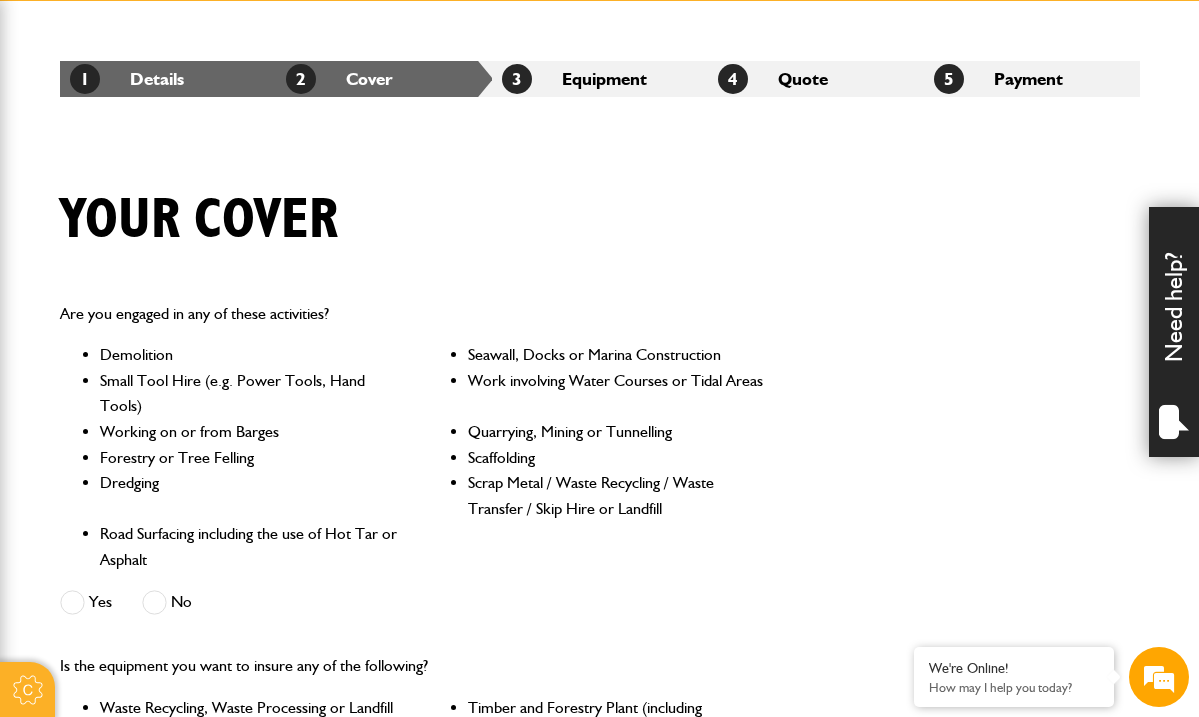 click at bounding box center (154, 602) 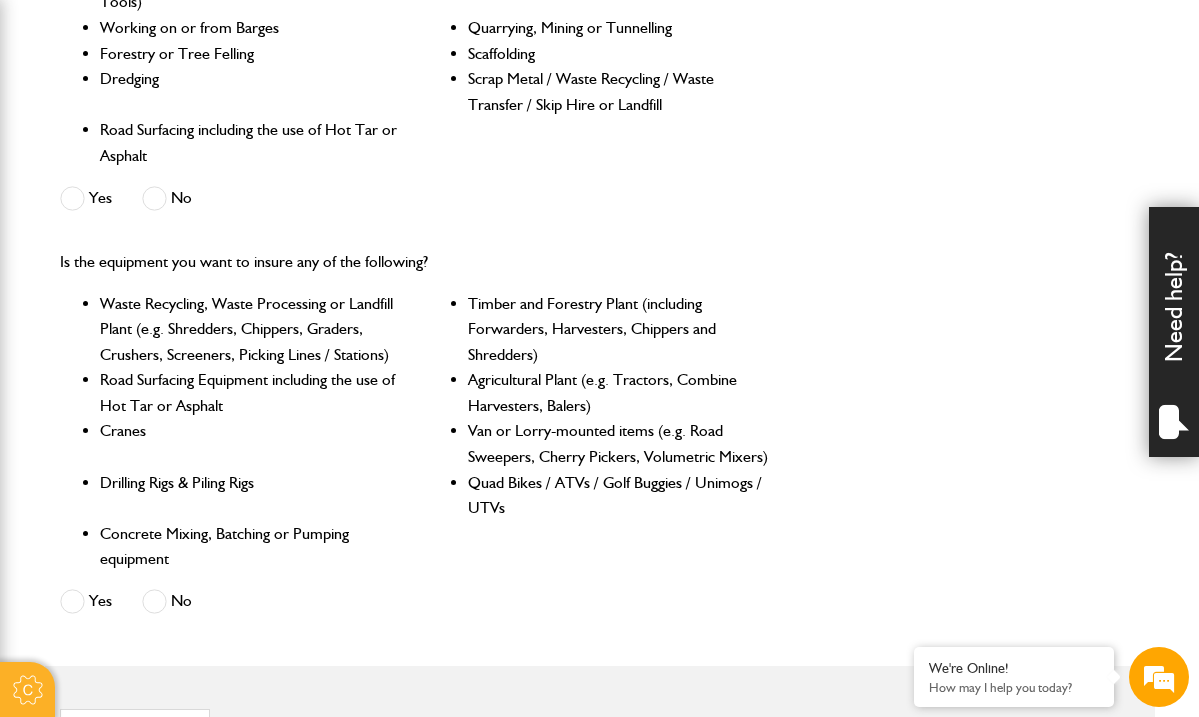scroll, scrollTop: 741, scrollLeft: 0, axis: vertical 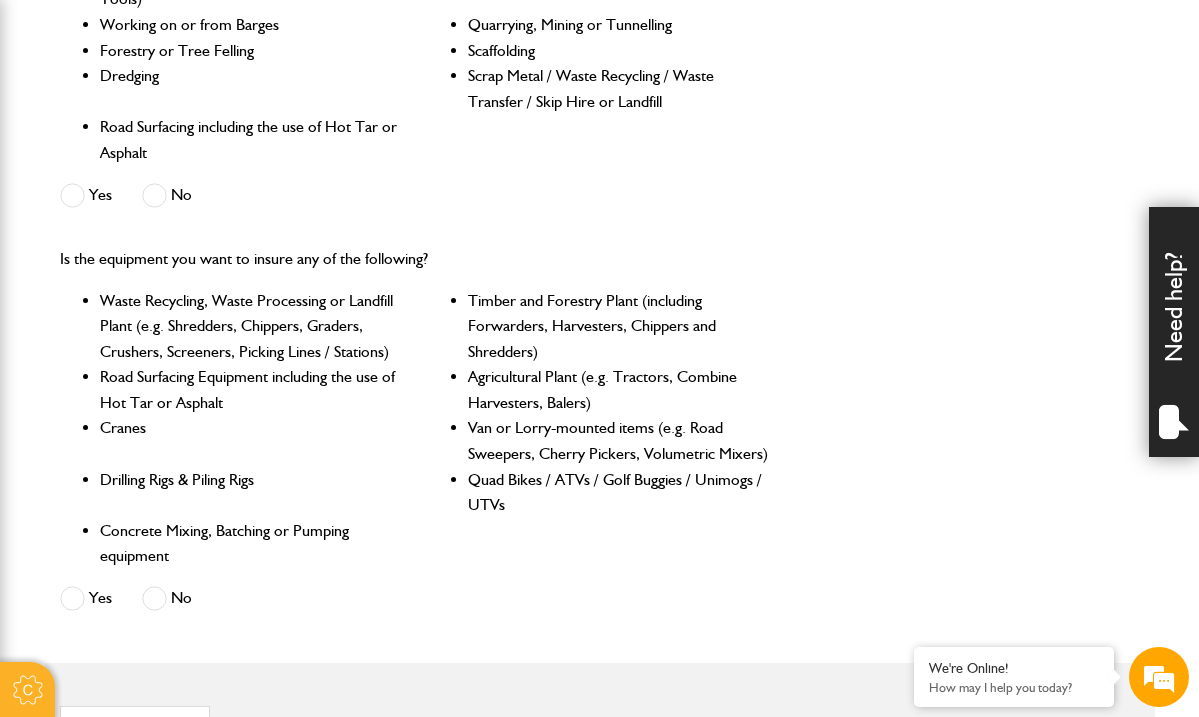 click at bounding box center [154, 598] 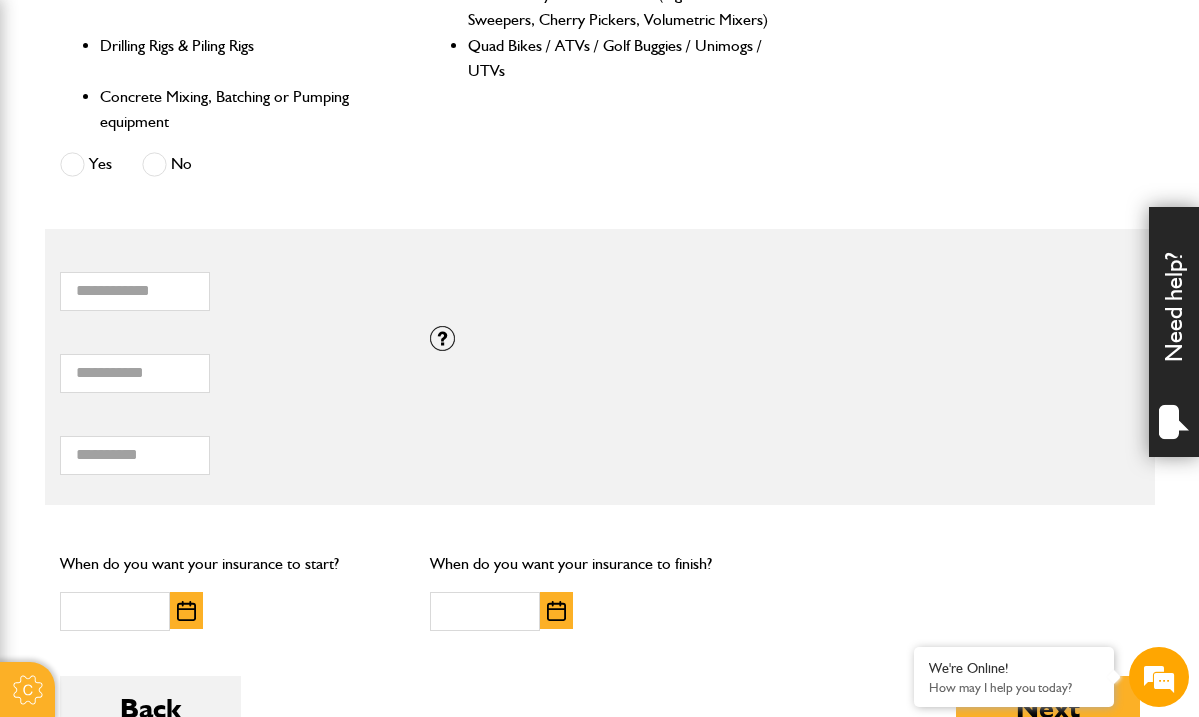 scroll, scrollTop: 1175, scrollLeft: 0, axis: vertical 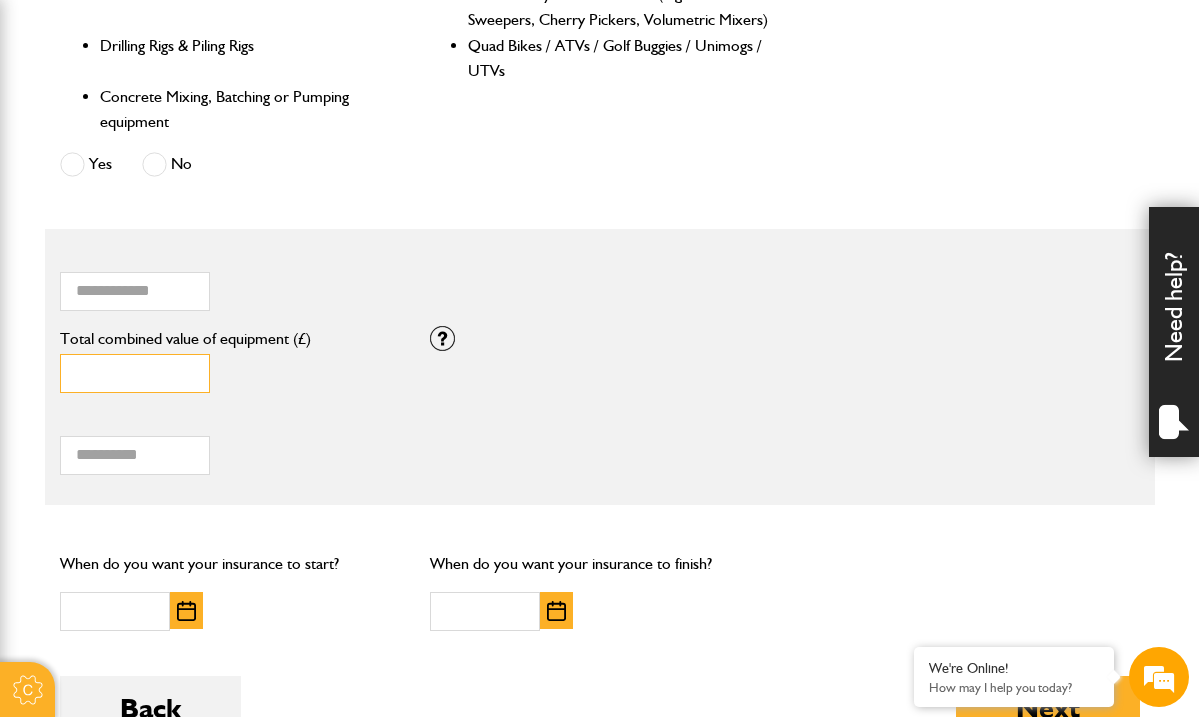 click on "*" at bounding box center [135, 373] 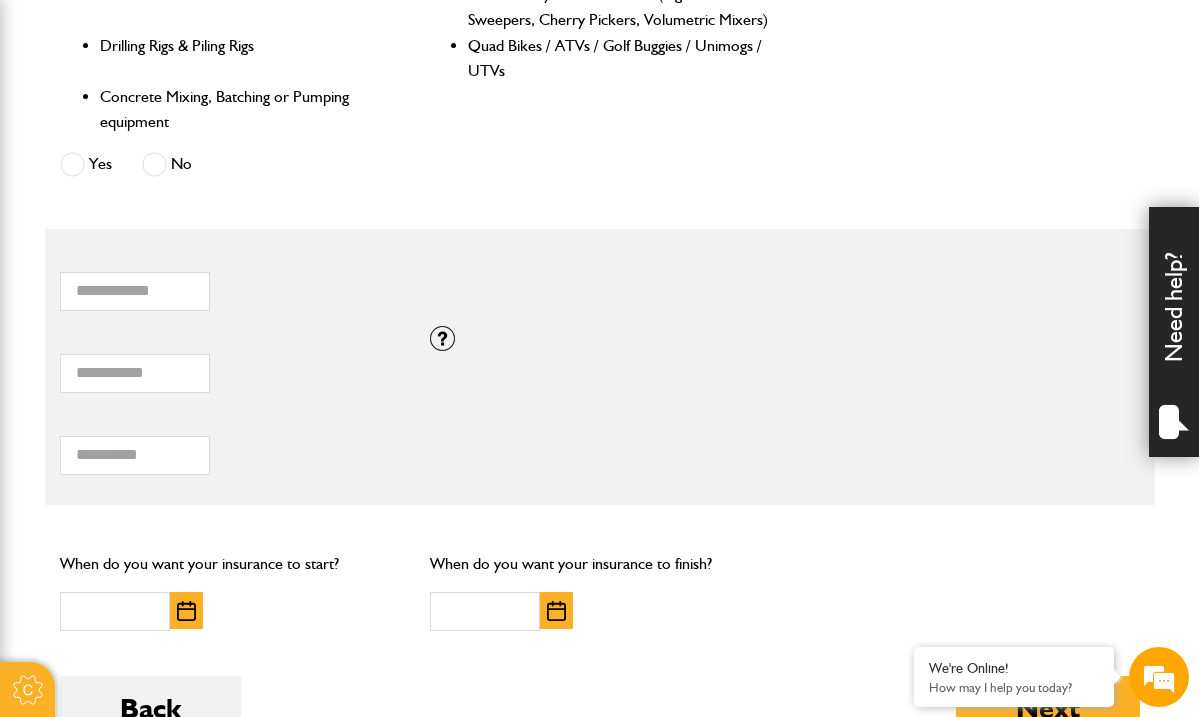 type on "**" 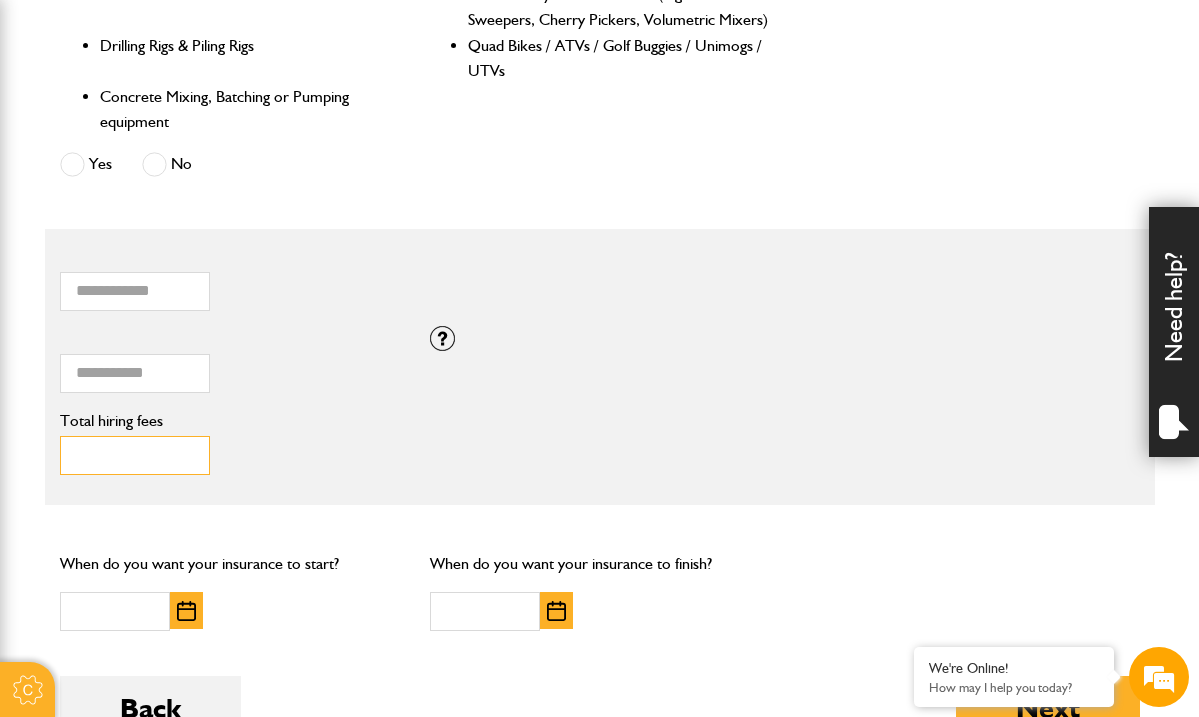 click on "**" at bounding box center [135, 455] 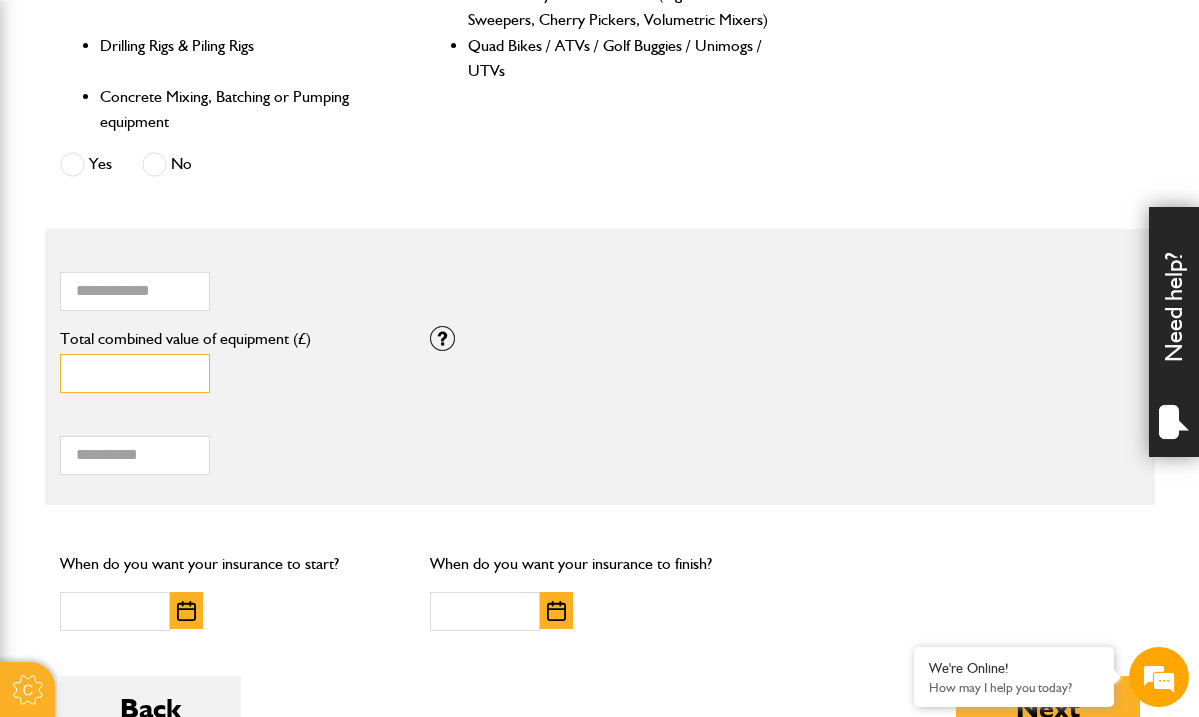 click on "*" at bounding box center (135, 373) 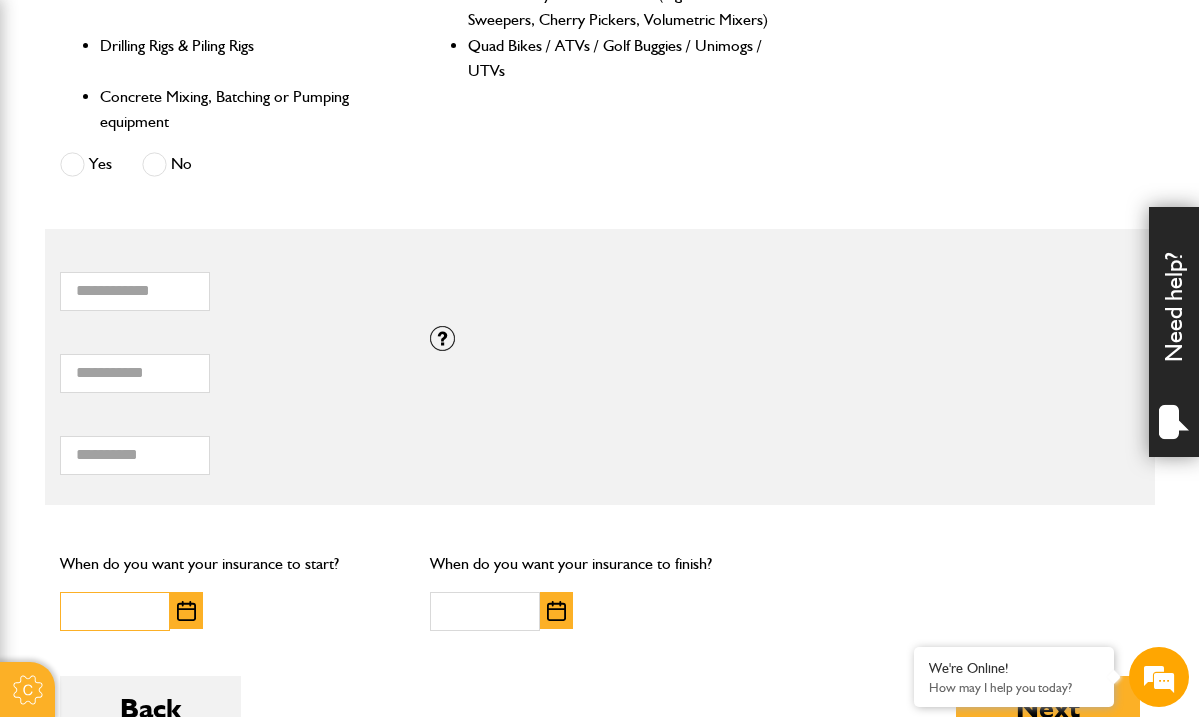 click at bounding box center (115, 611) 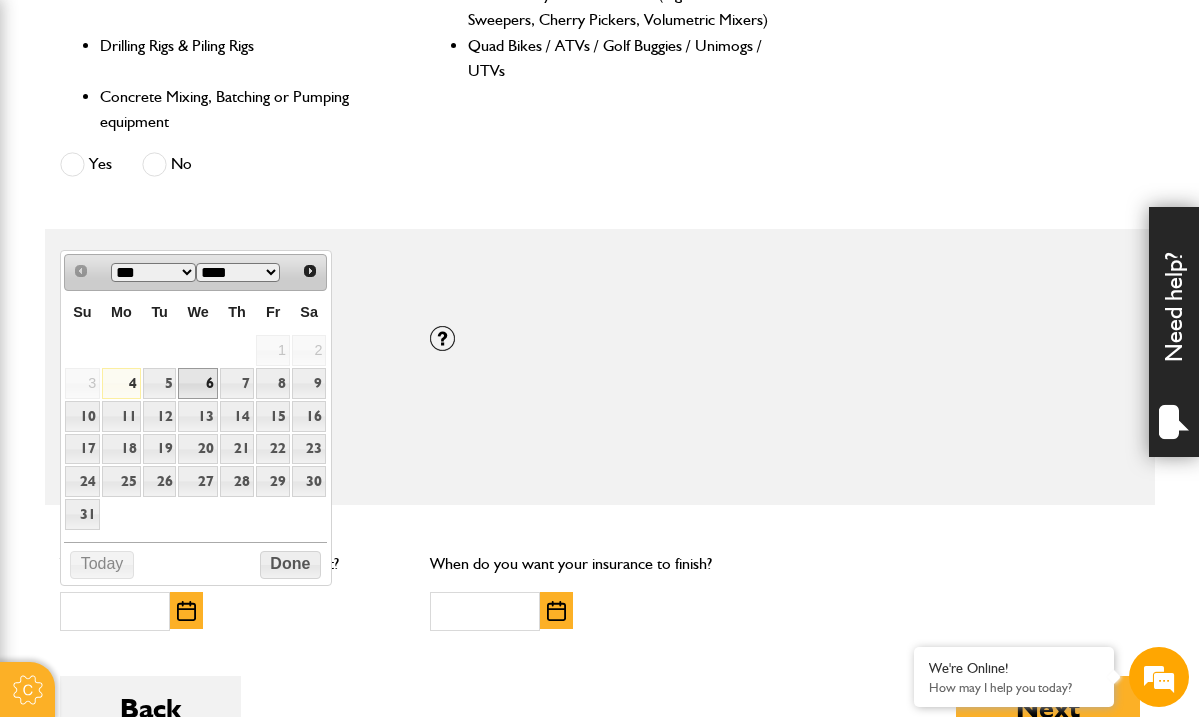 click on "6" at bounding box center [197, 383] 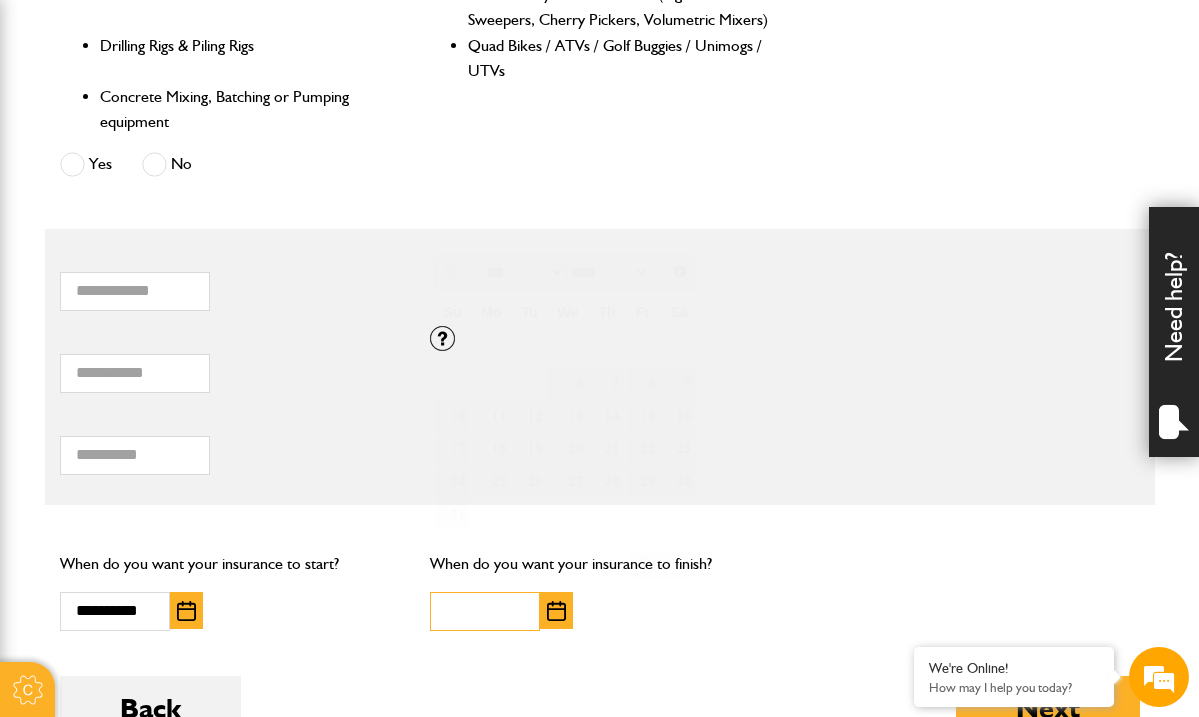 click at bounding box center (485, 611) 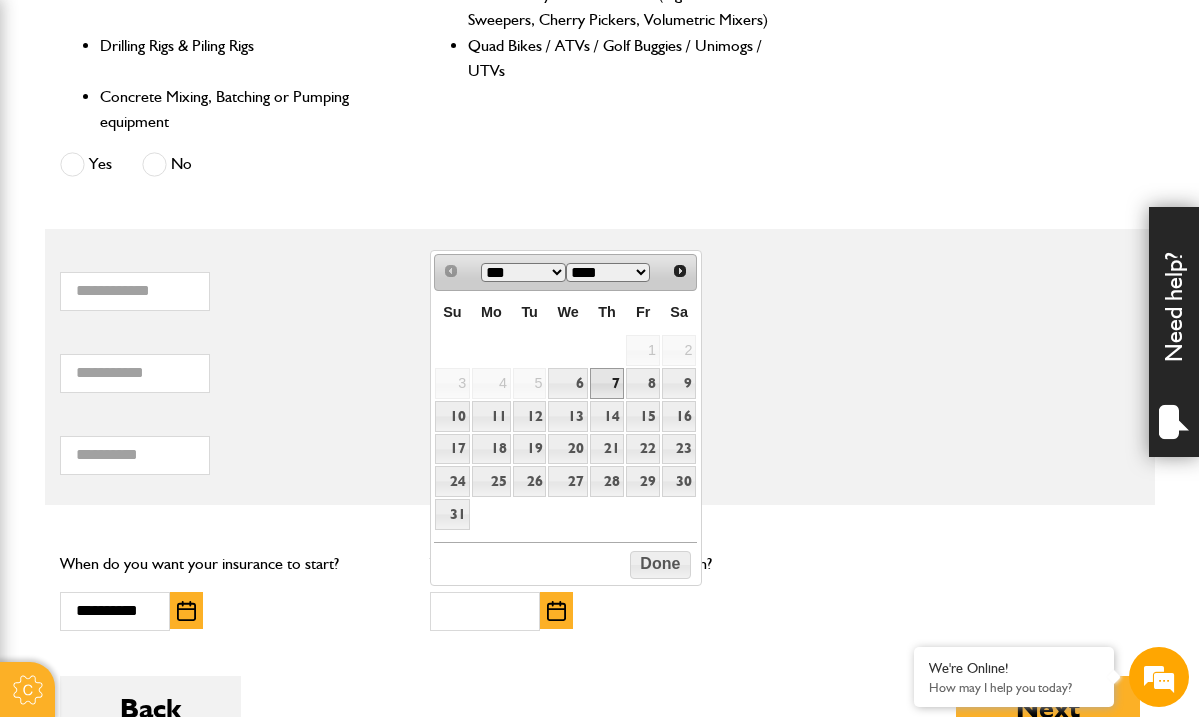 click on "7" at bounding box center [607, 383] 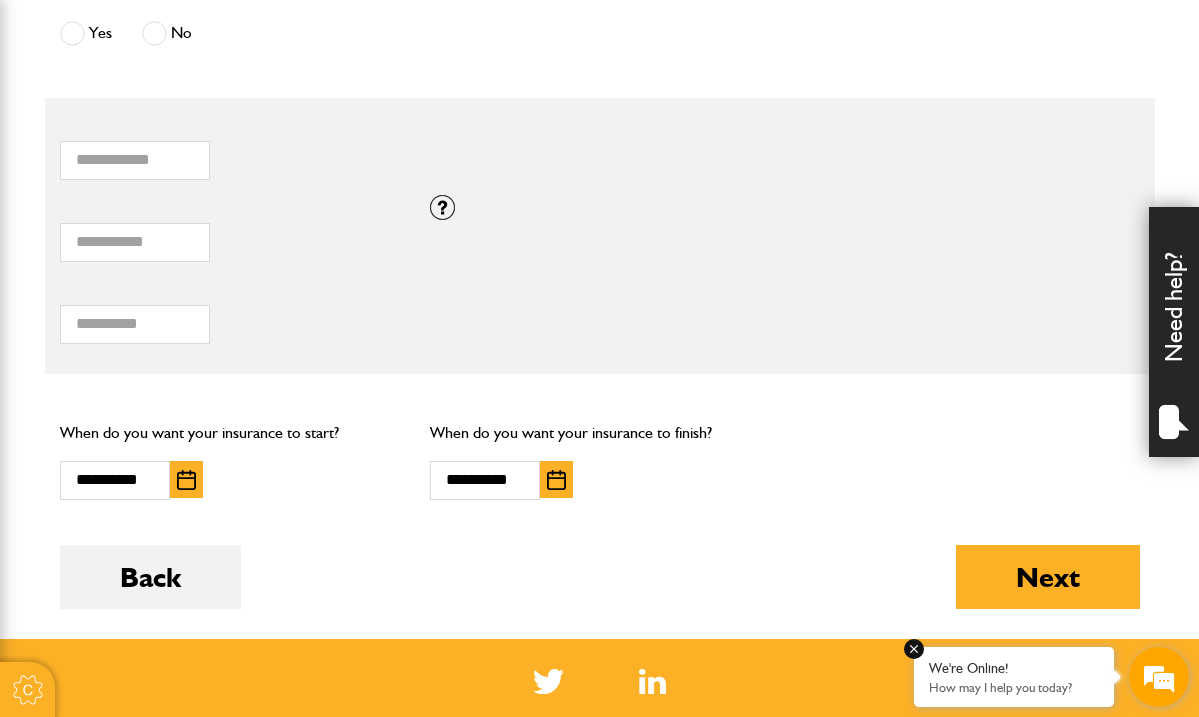 scroll, scrollTop: 1309, scrollLeft: 0, axis: vertical 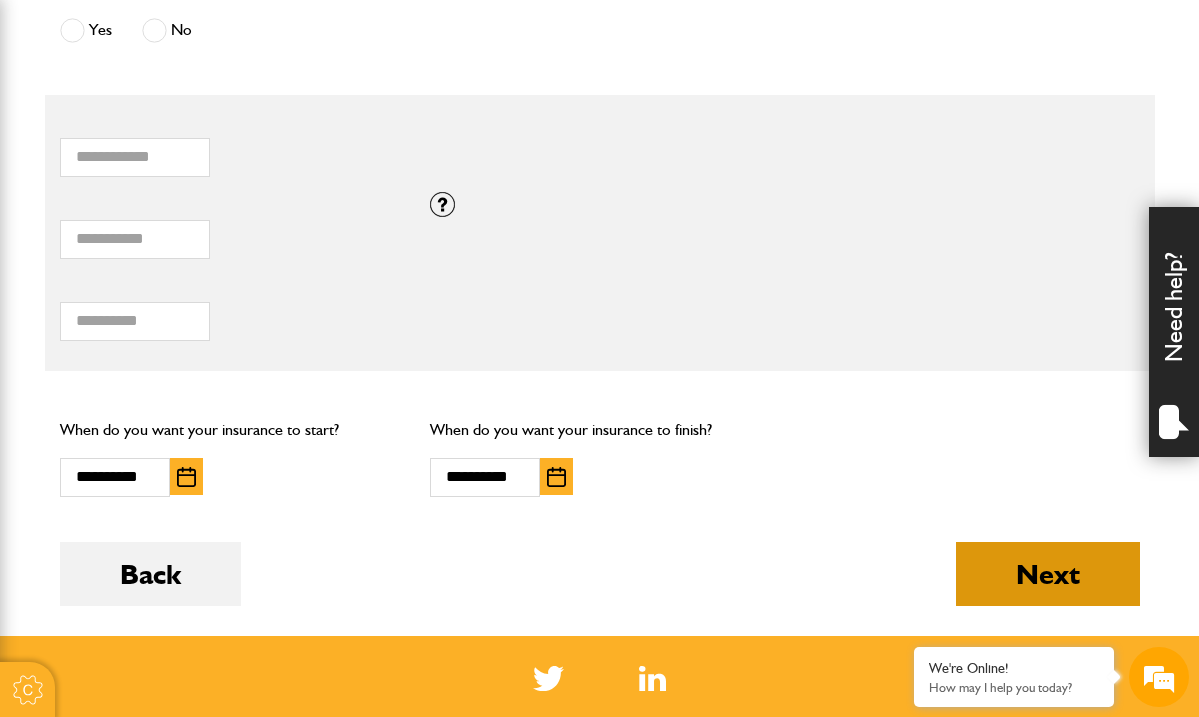 click on "Next" at bounding box center (1048, 574) 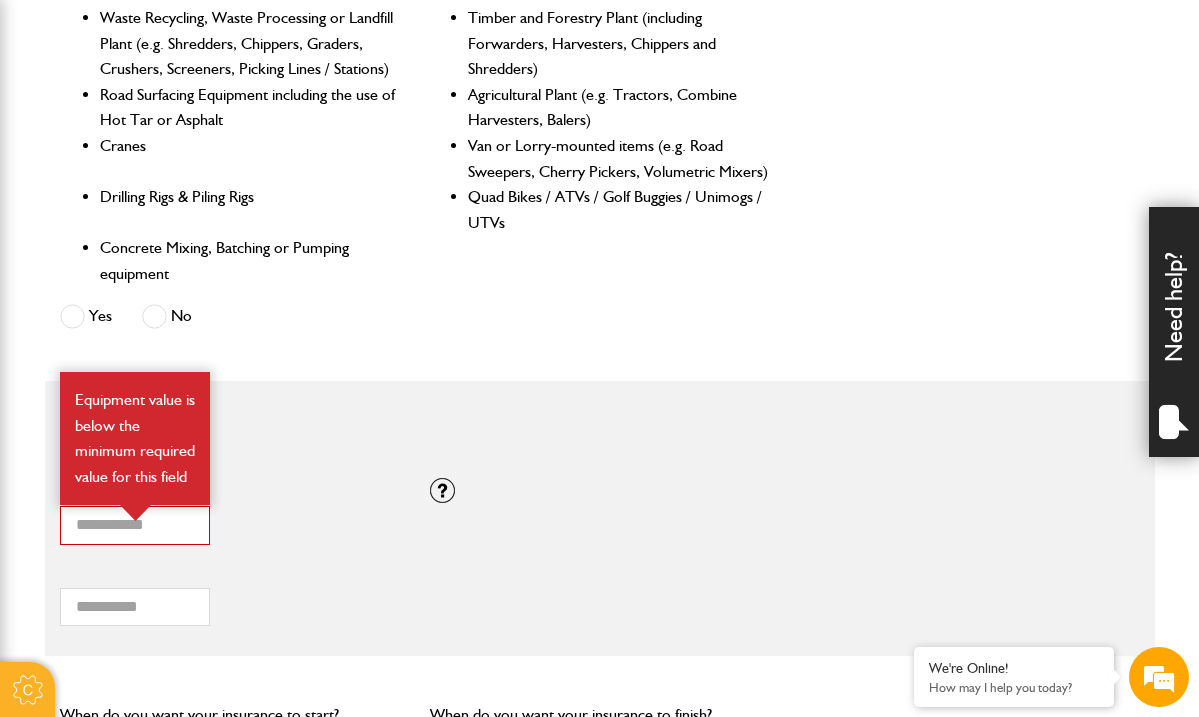 scroll, scrollTop: 1133, scrollLeft: 0, axis: vertical 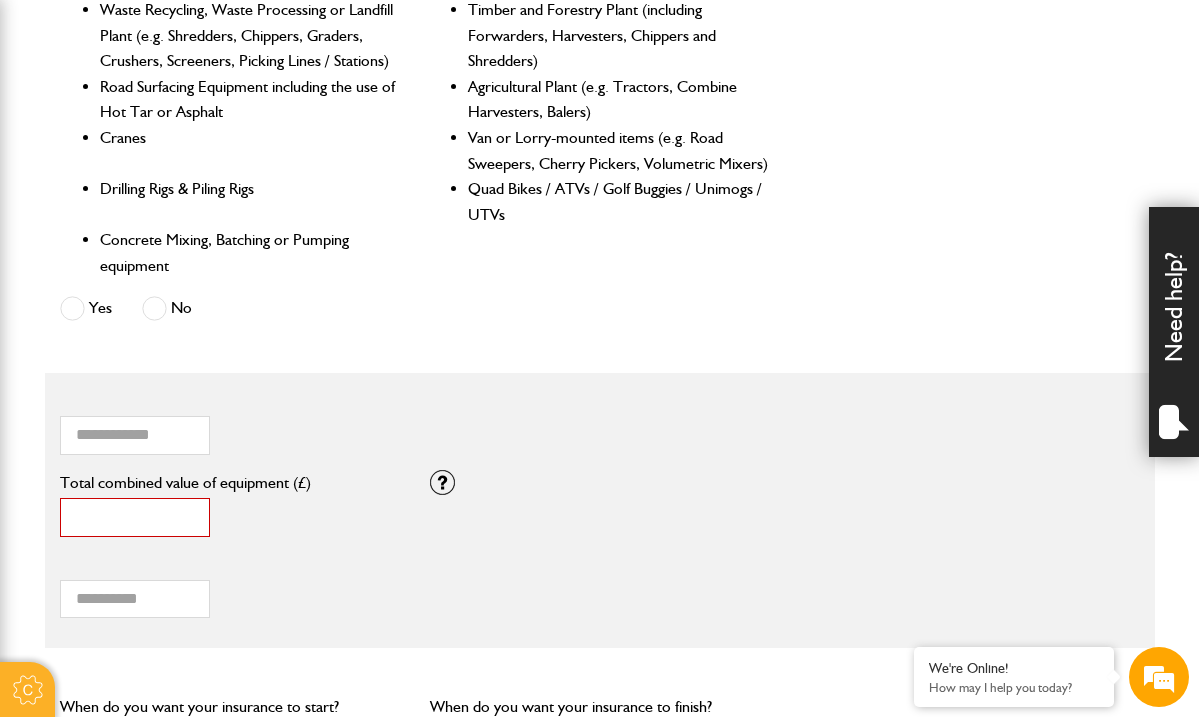click on "*" at bounding box center [135, 517] 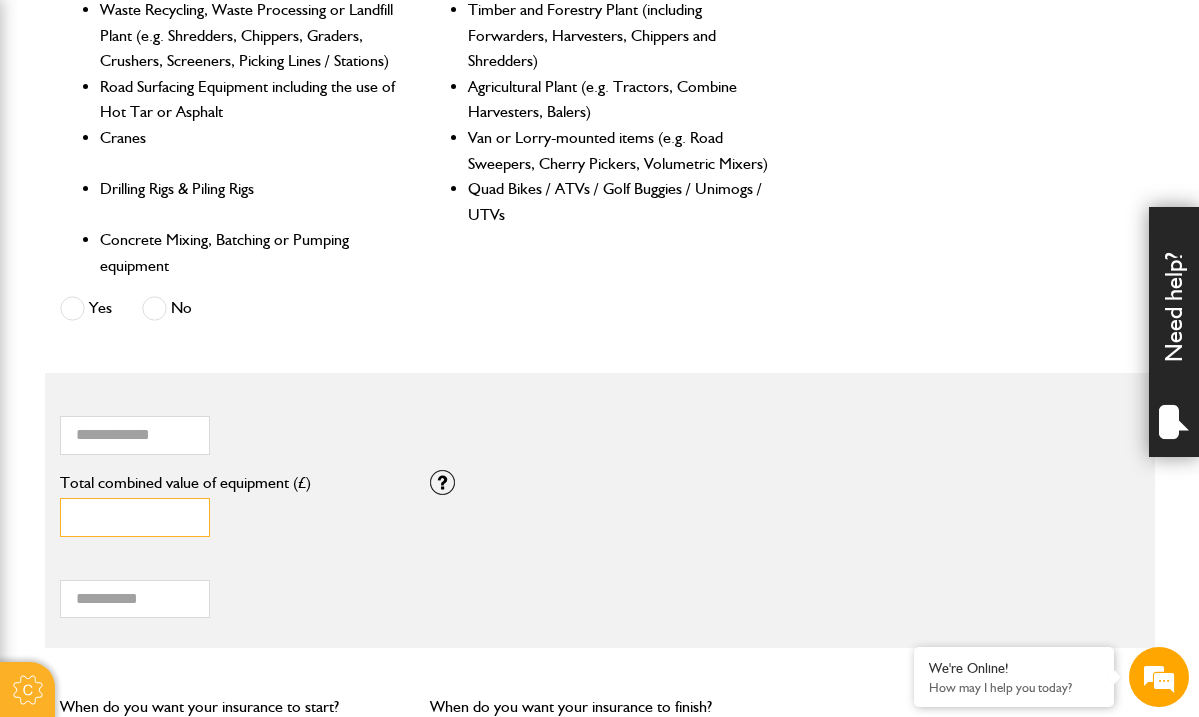 click on "**" at bounding box center (135, 517) 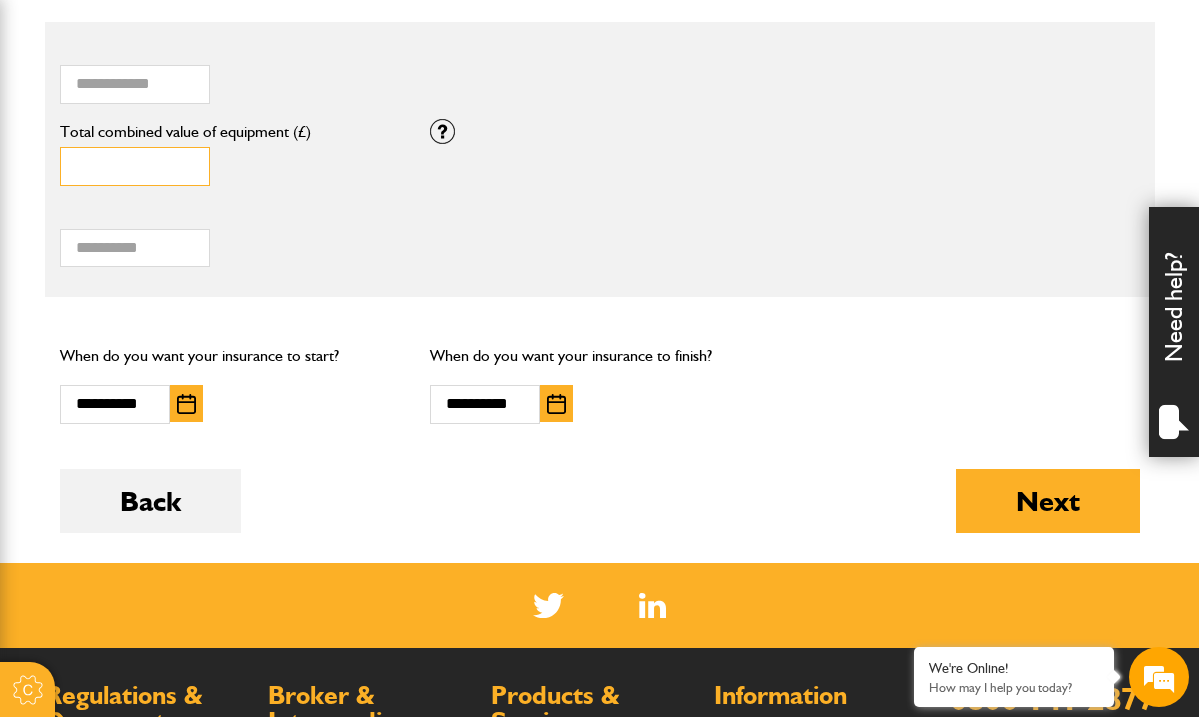 scroll, scrollTop: 1487, scrollLeft: 0, axis: vertical 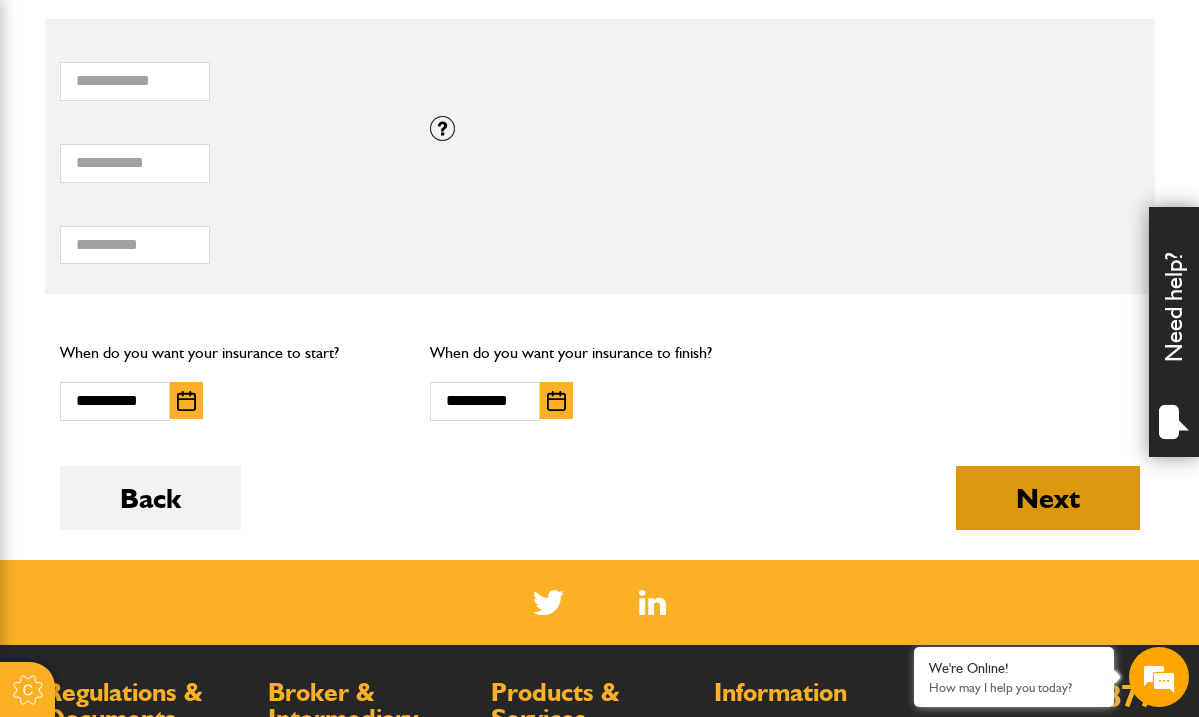 click on "Next" at bounding box center (1048, 498) 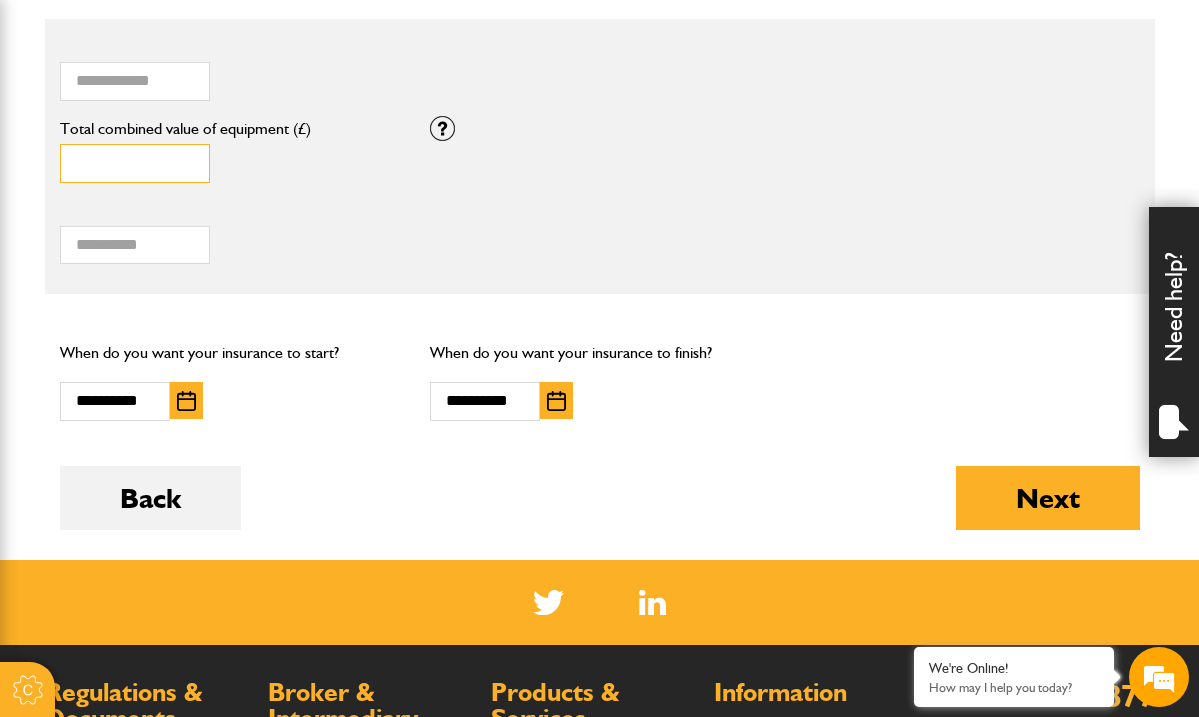 click on "*" at bounding box center (135, 163) 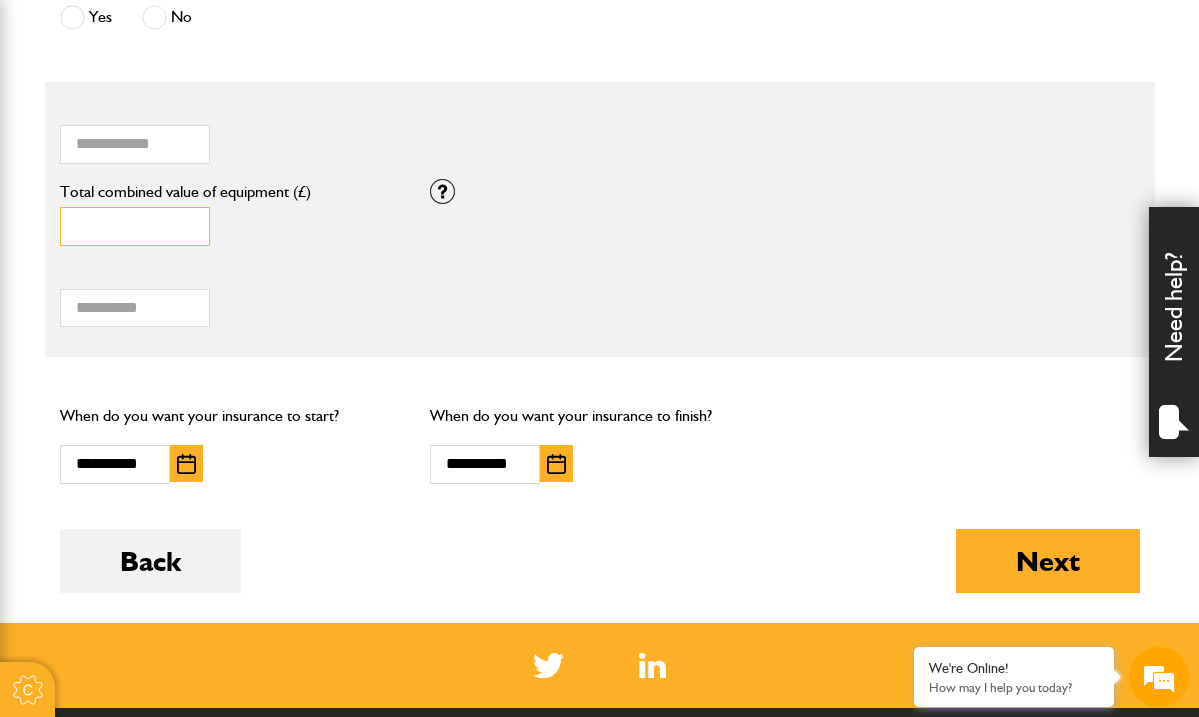 scroll, scrollTop: 1423, scrollLeft: 0, axis: vertical 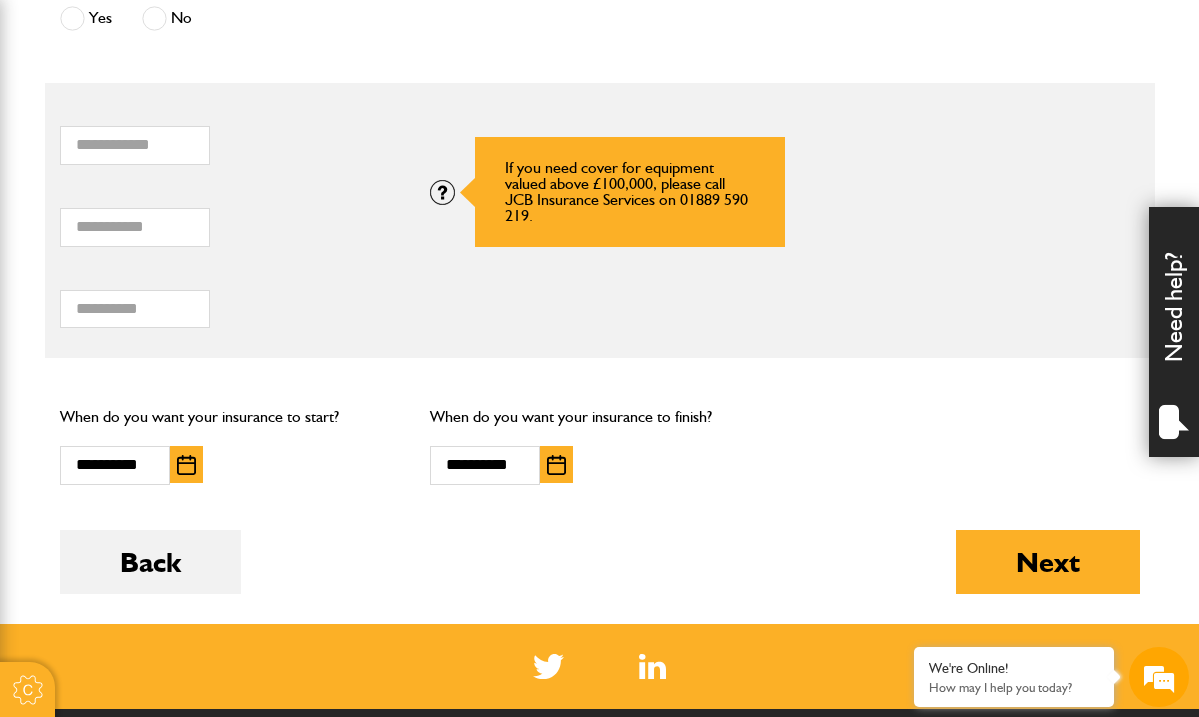 click at bounding box center [442, 192] 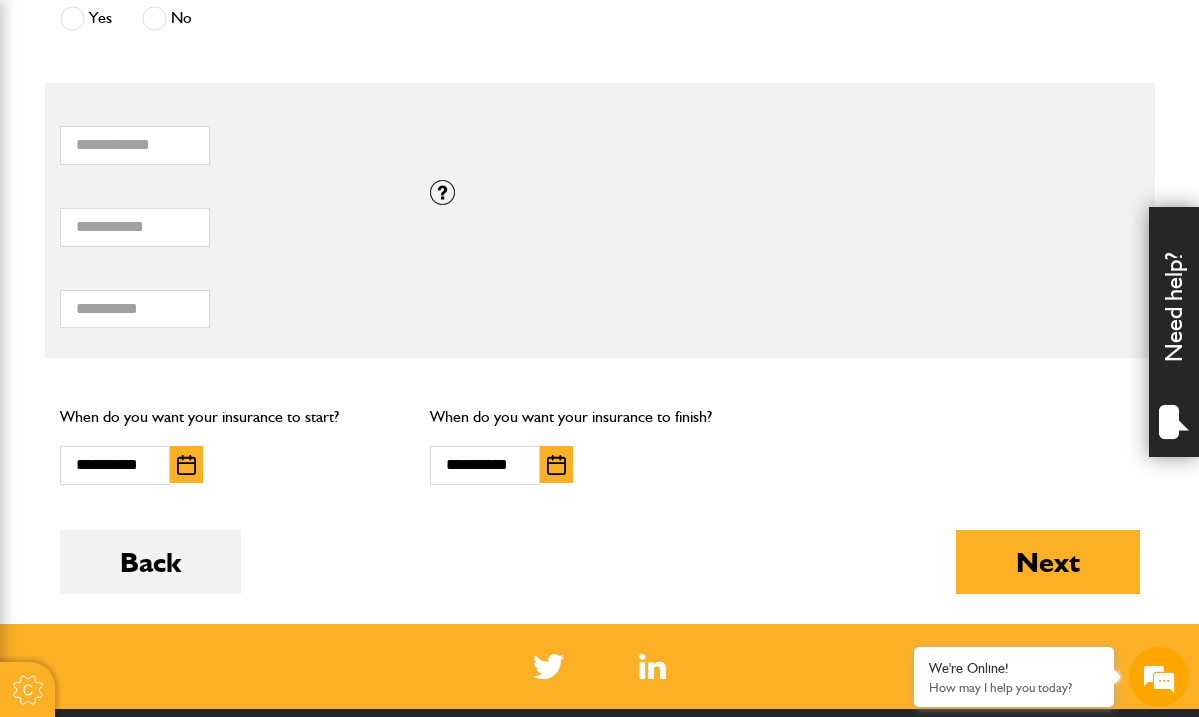 click on "*
Total combined value of equipment (£)
Equipment value is below the minimum required value for this field" at bounding box center (230, 216) 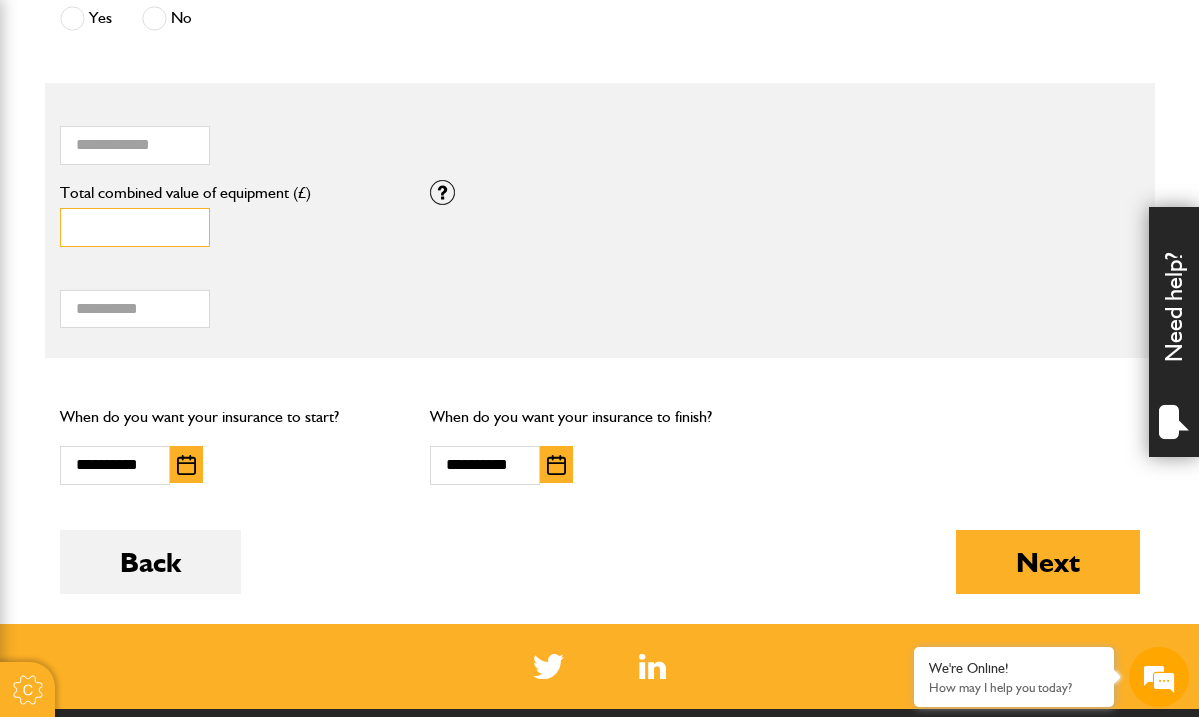 click on "*" at bounding box center [135, 227] 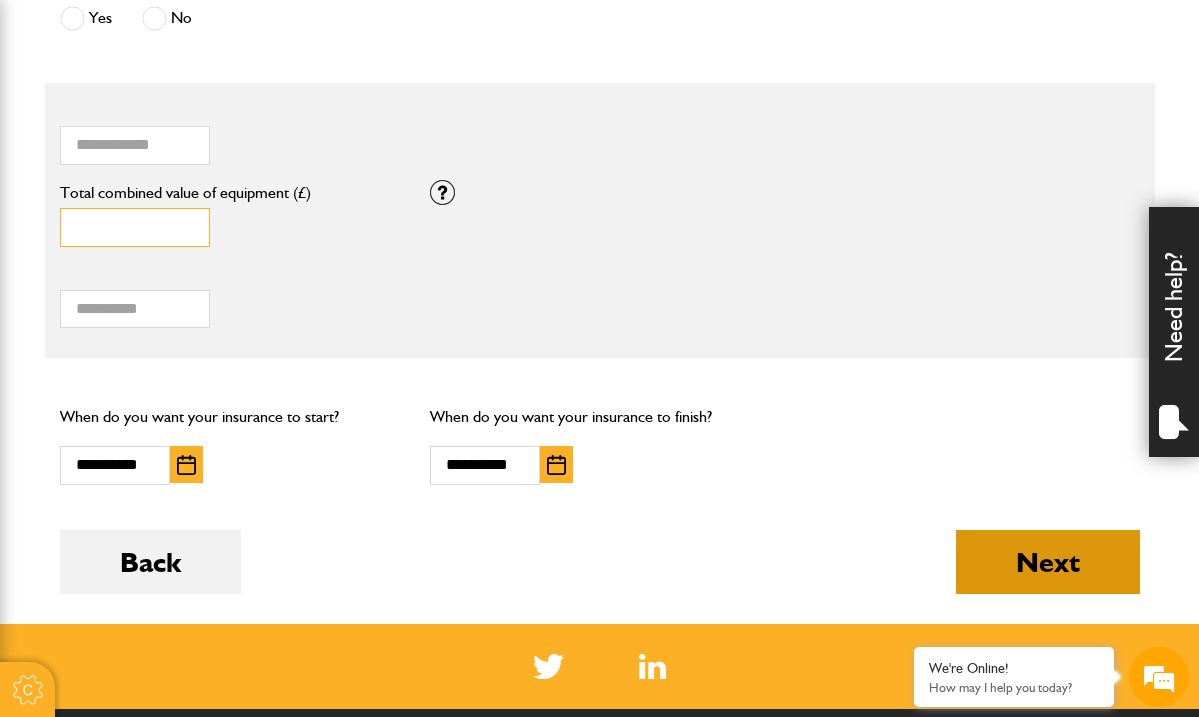 type on "*****" 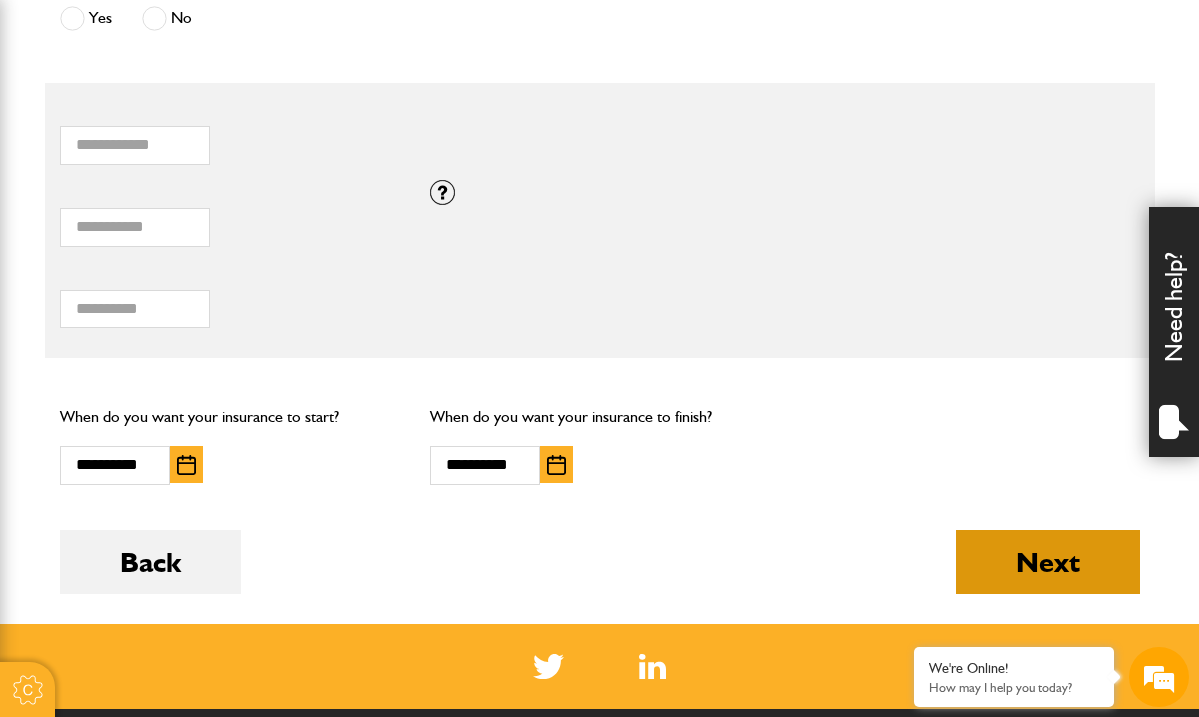 click on "Next" at bounding box center [1048, 562] 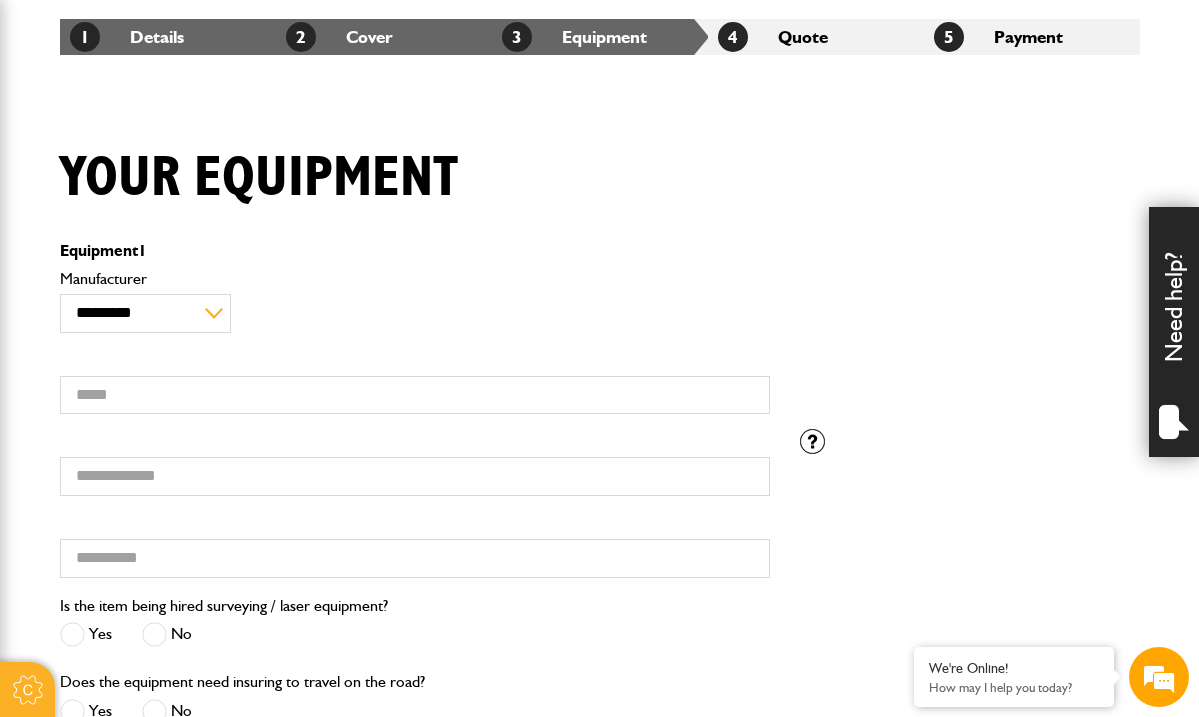 scroll, scrollTop: 381, scrollLeft: 0, axis: vertical 